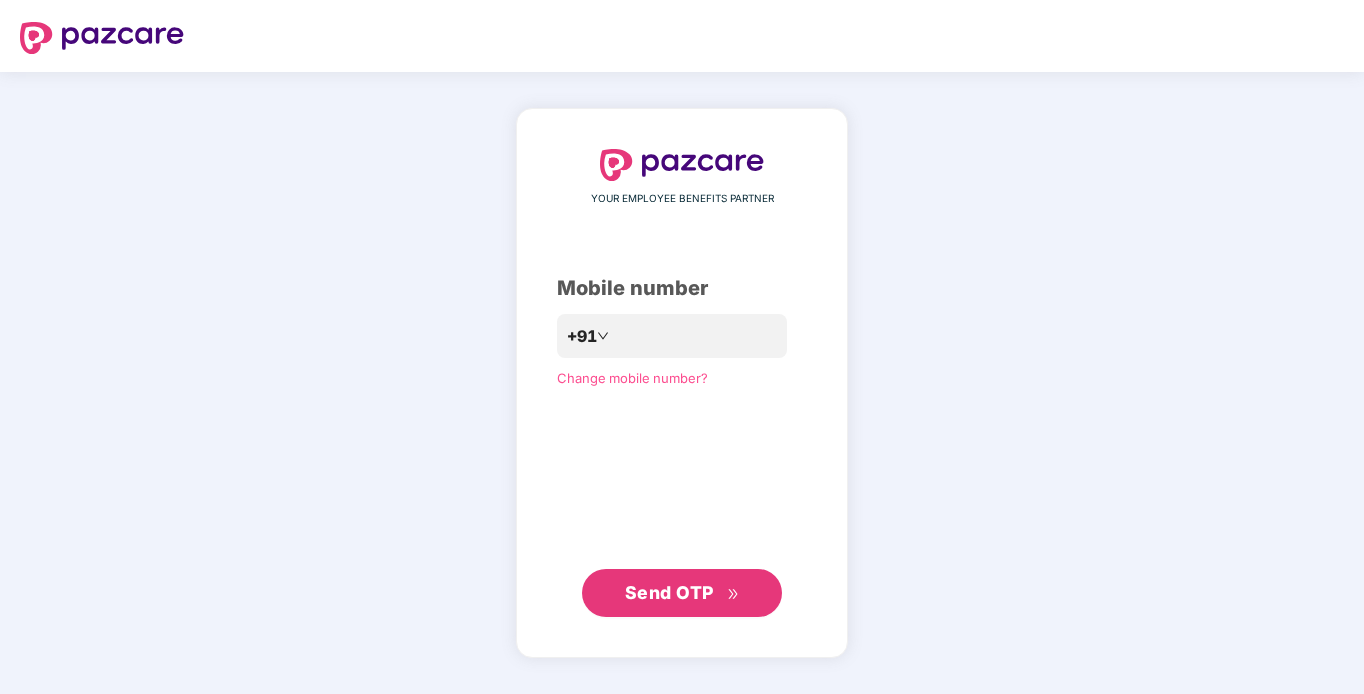 scroll, scrollTop: 0, scrollLeft: 0, axis: both 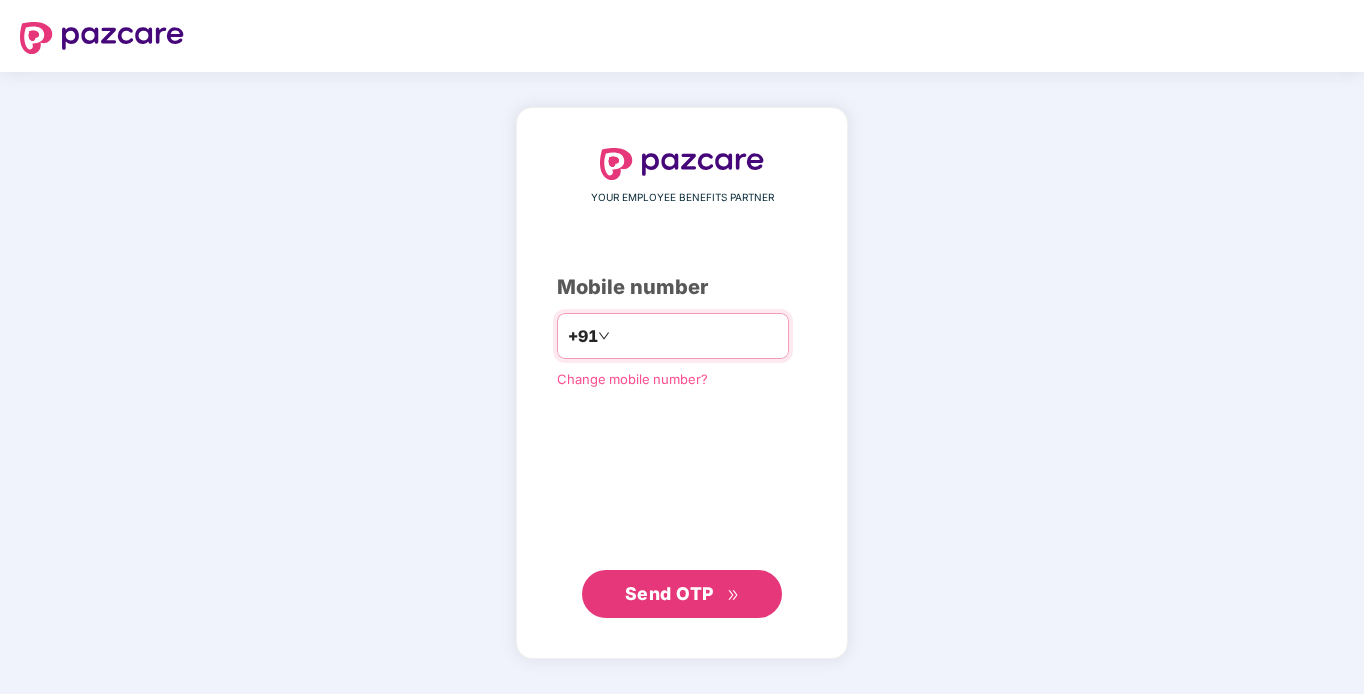 click at bounding box center (696, 336) 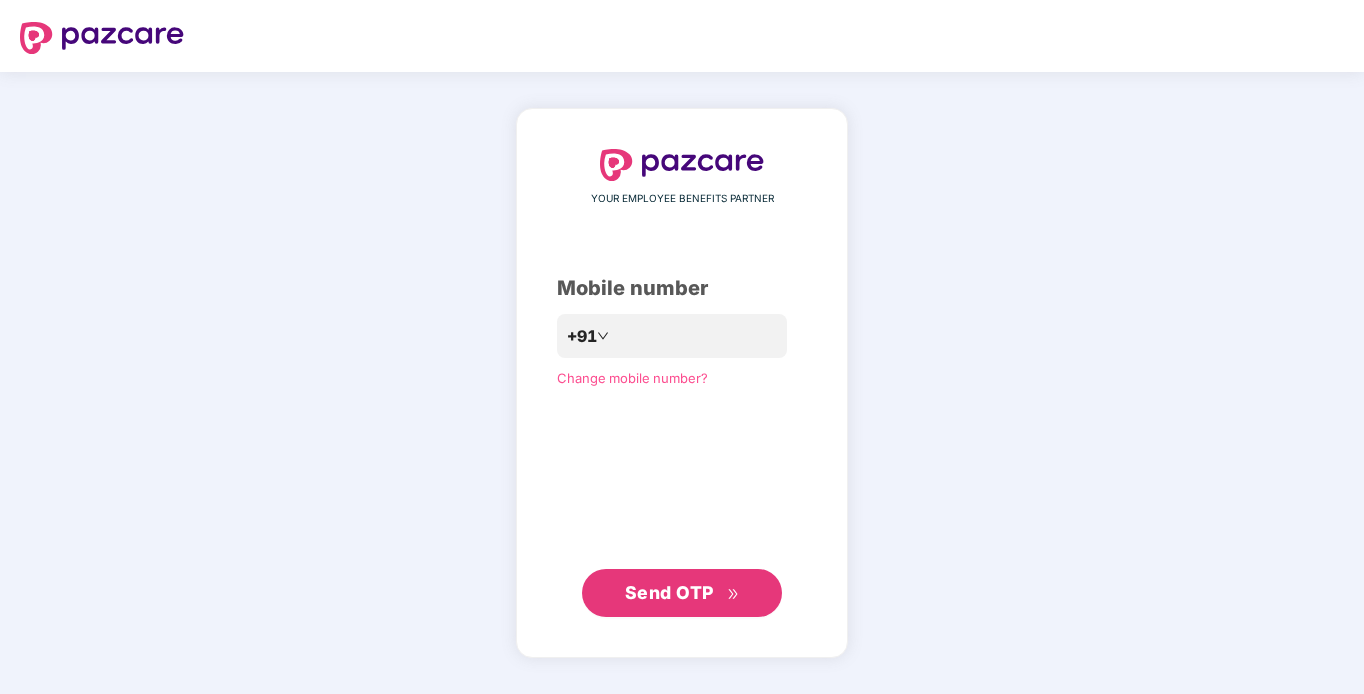 click on "Send OTP" at bounding box center [669, 592] 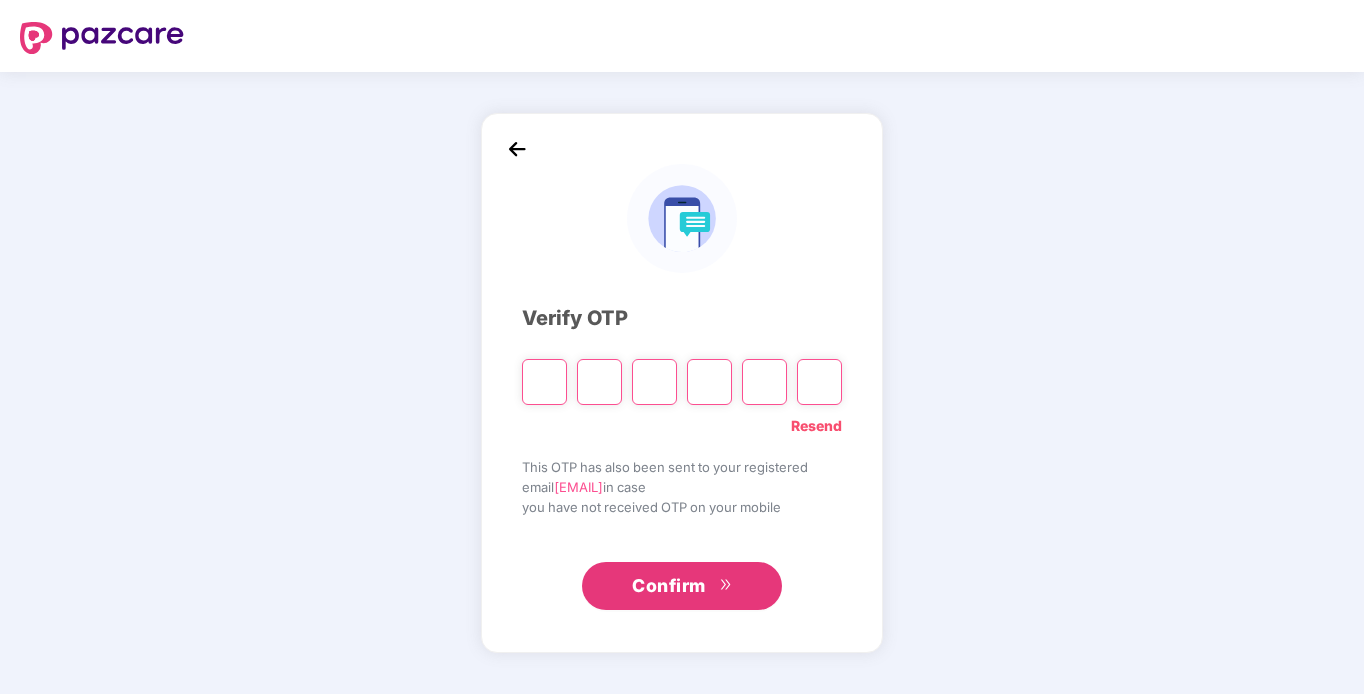 type on "*" 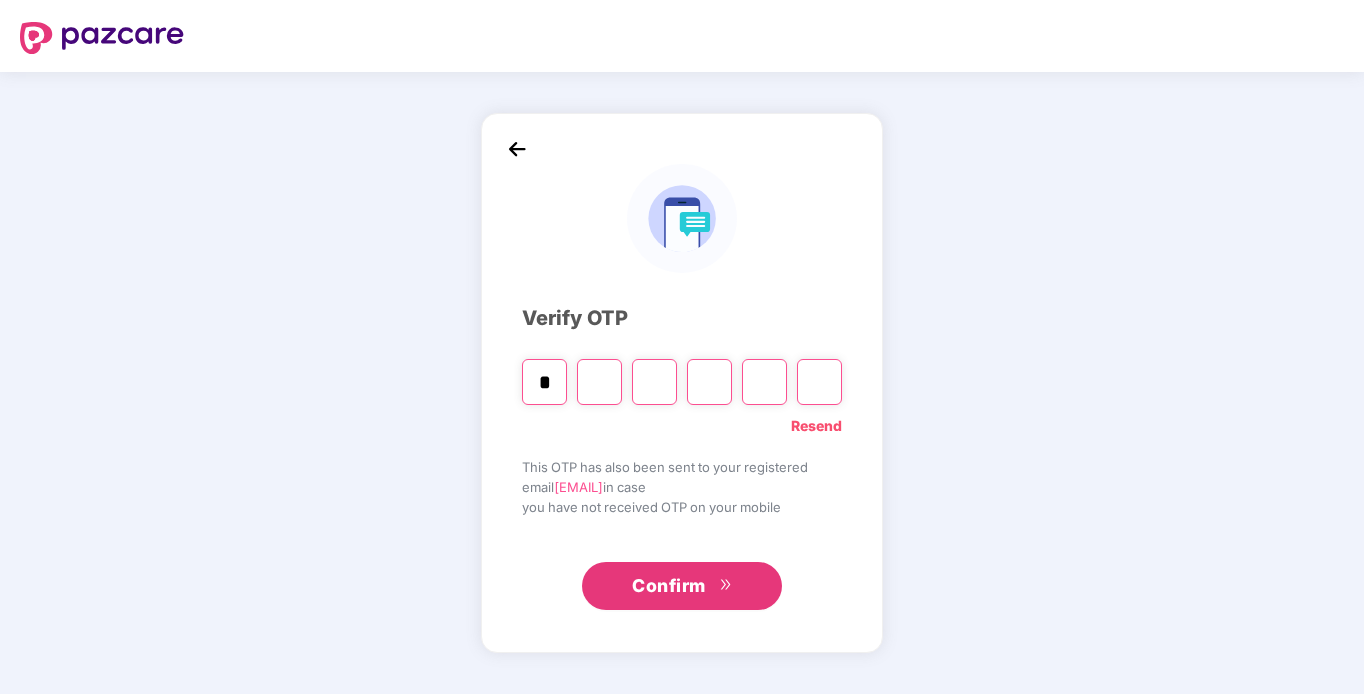 type on "*" 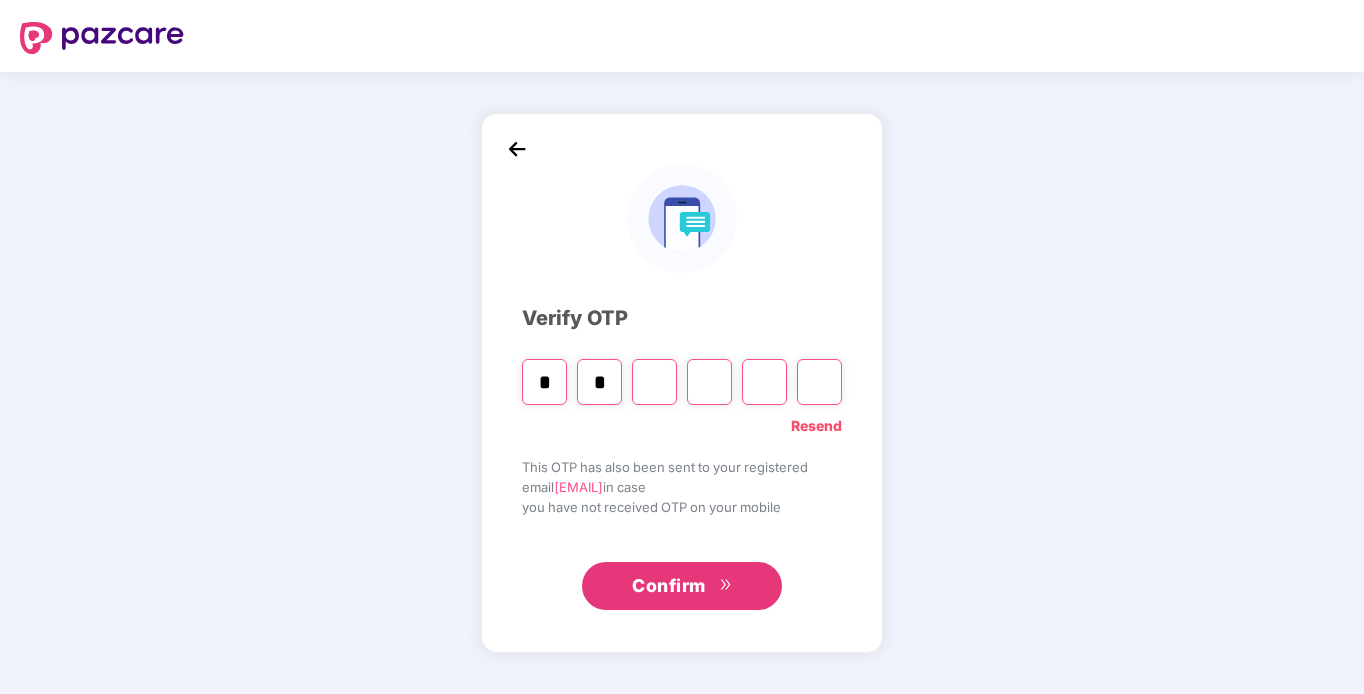 type on "*" 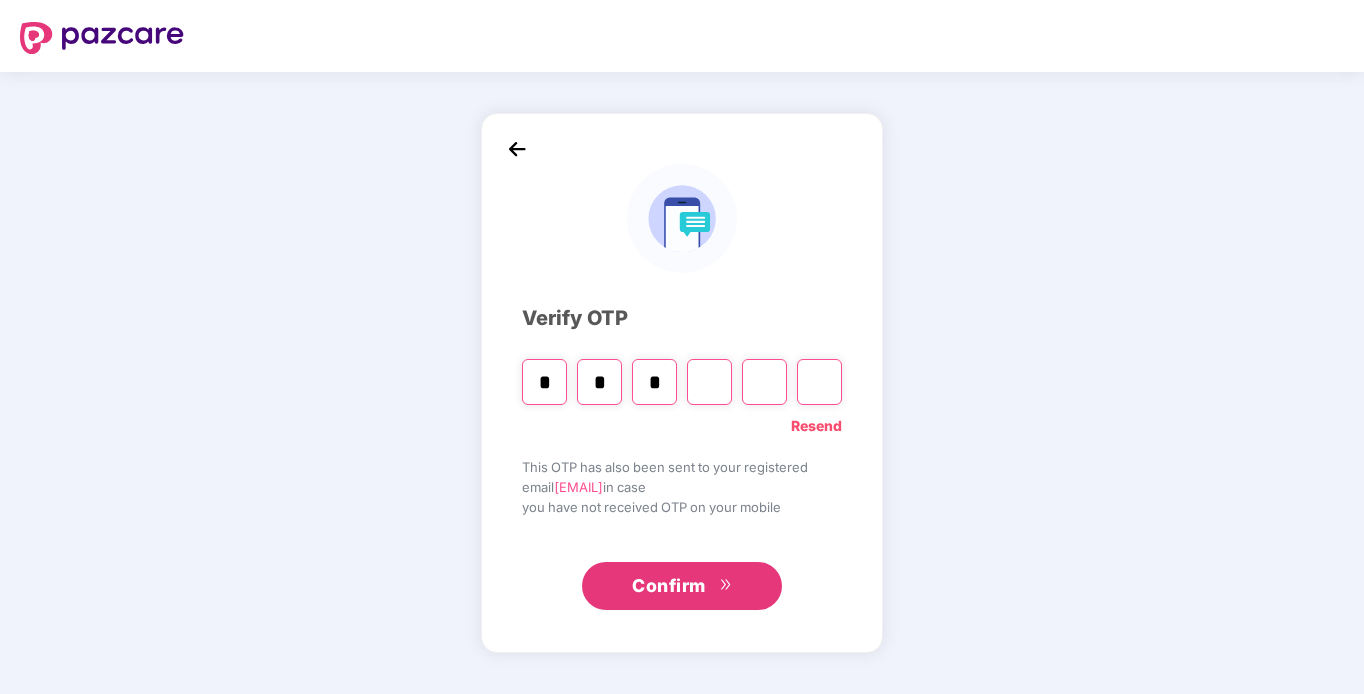 type on "*" 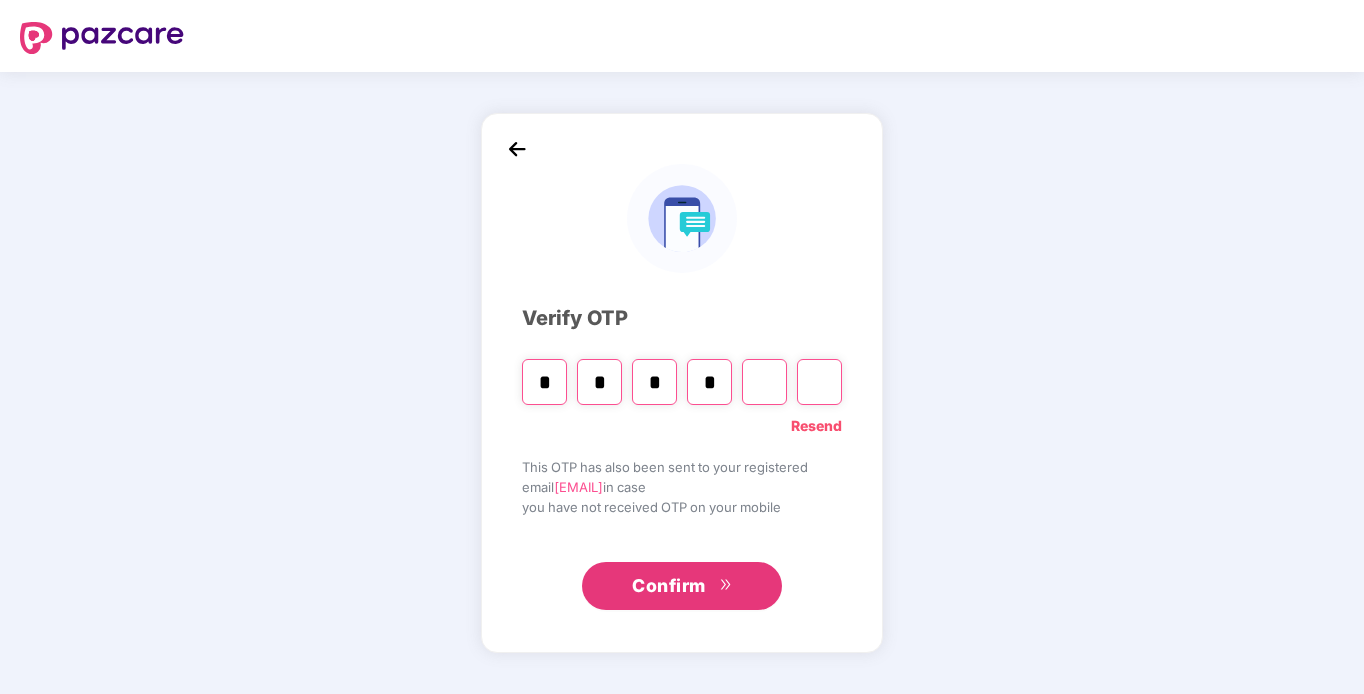 type on "*" 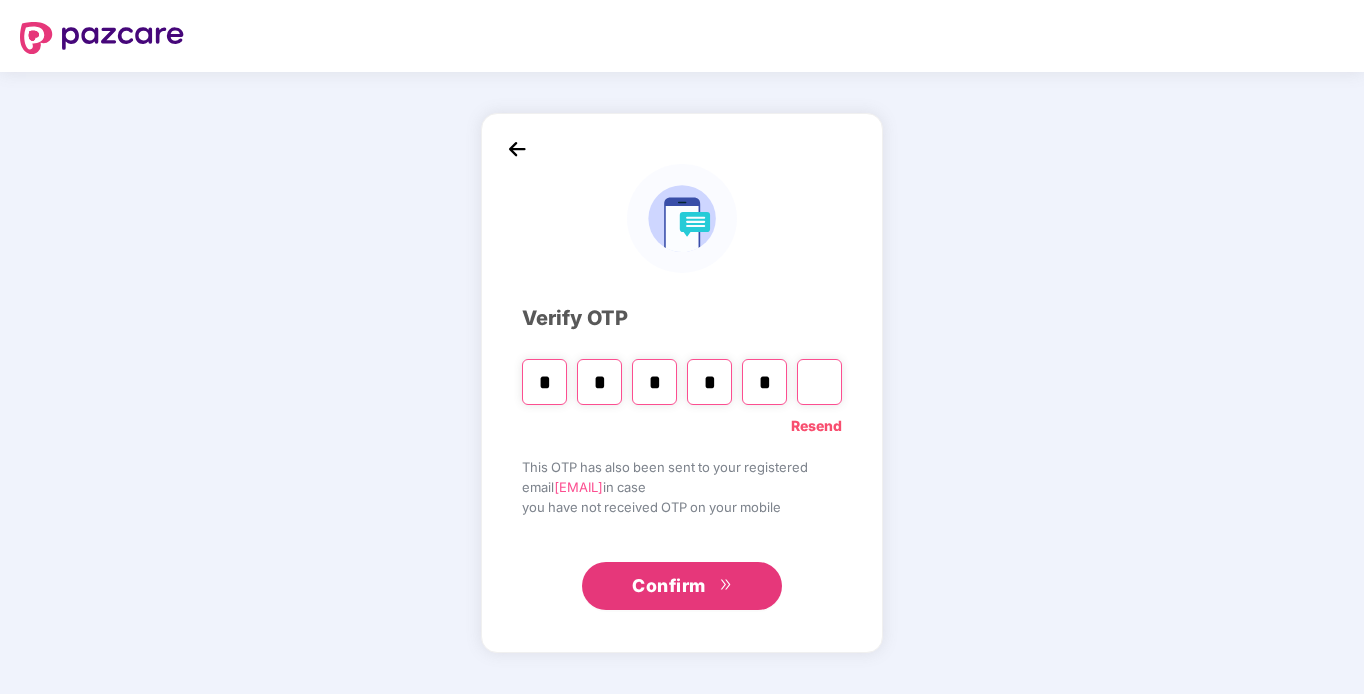 type on "*" 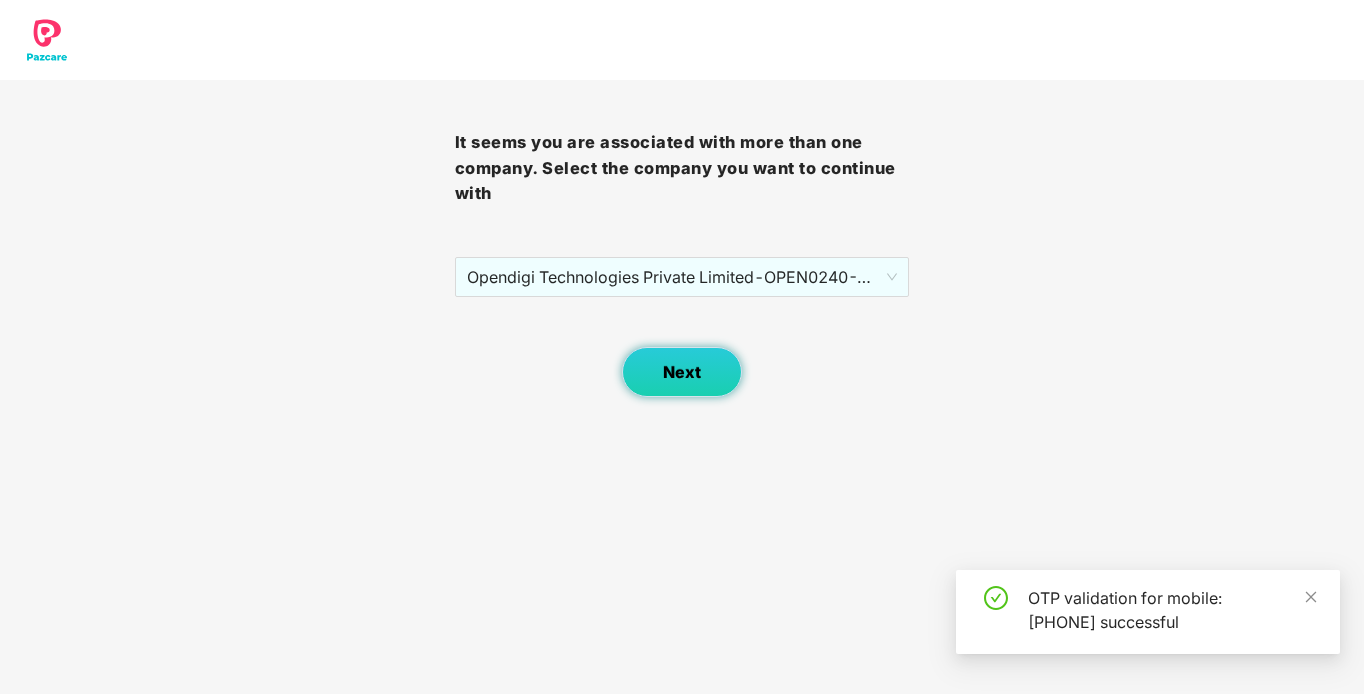 click on "Next" at bounding box center [682, 372] 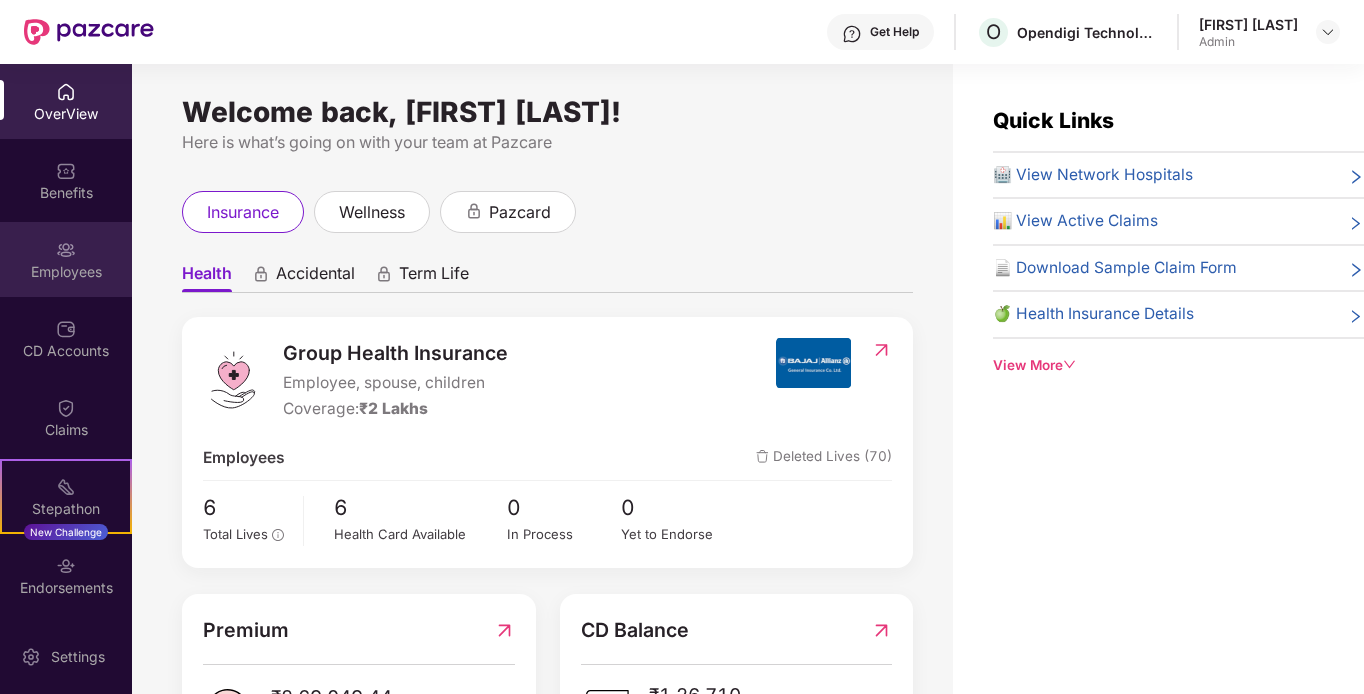 click on "Employees" at bounding box center (66, 272) 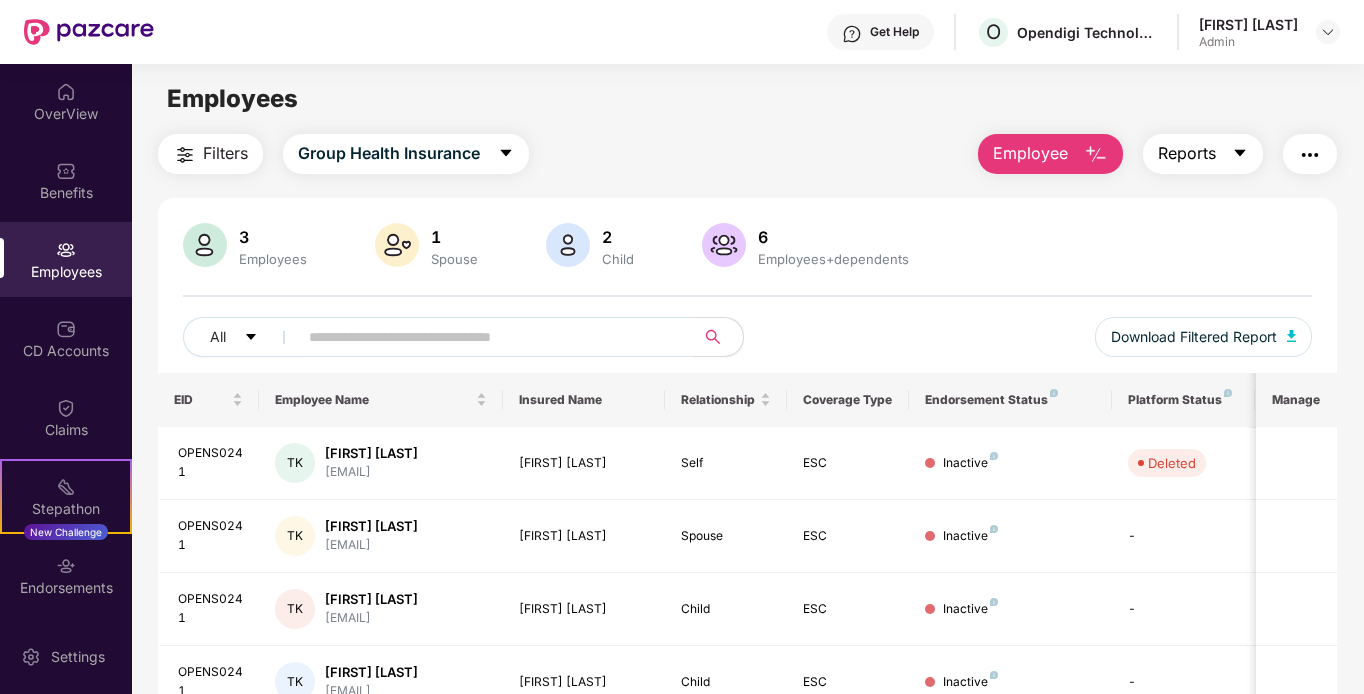 click 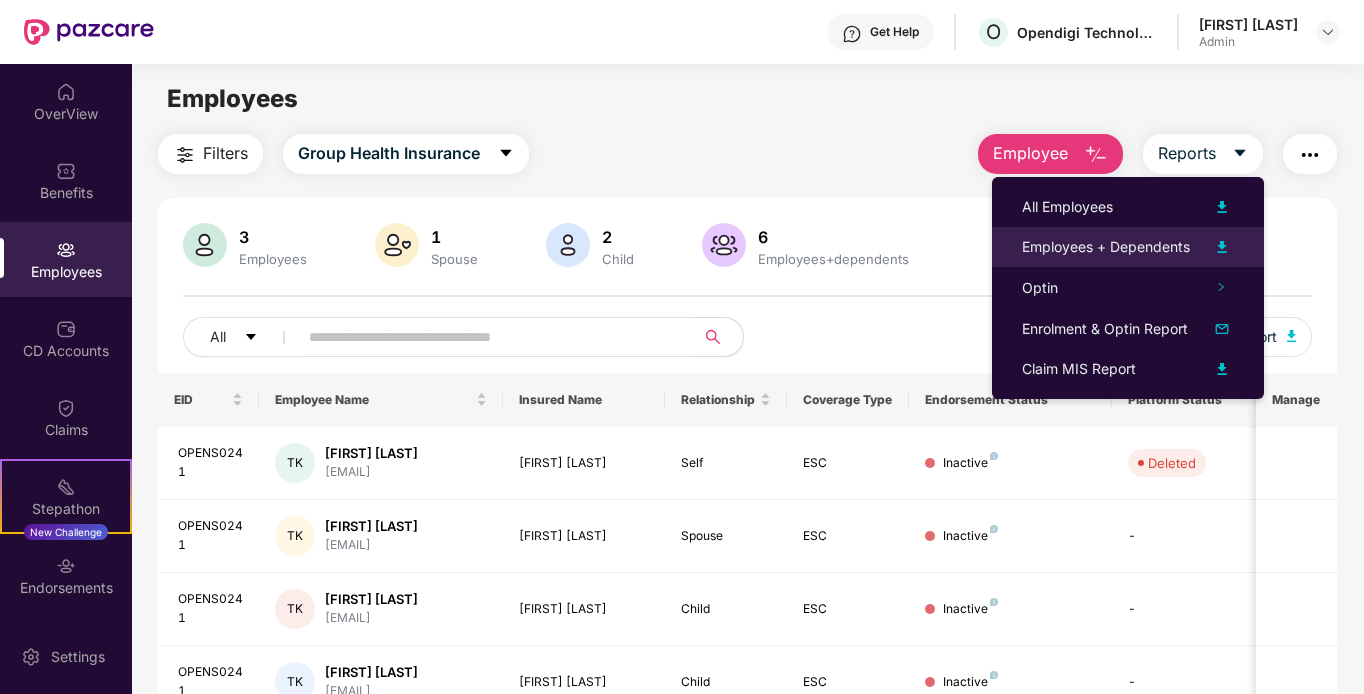 click on "Employees + Dependents" at bounding box center (1106, 247) 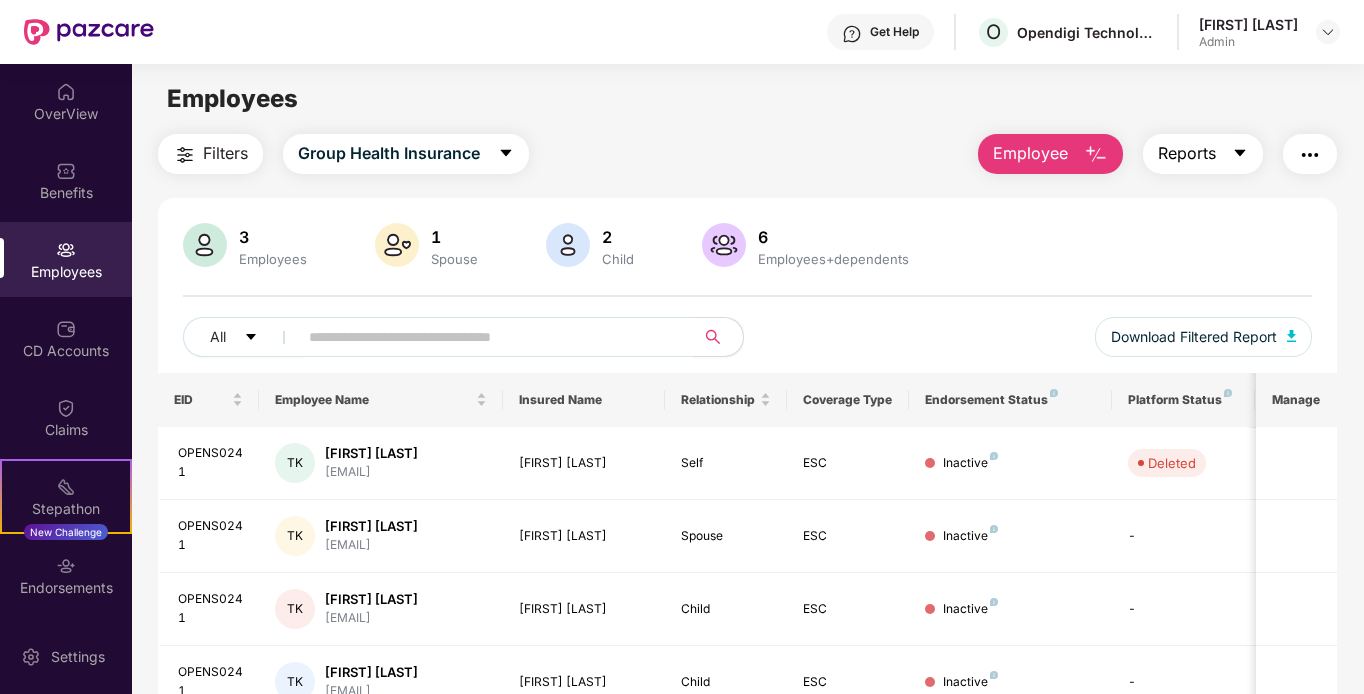 click on "Reports" at bounding box center (1203, 154) 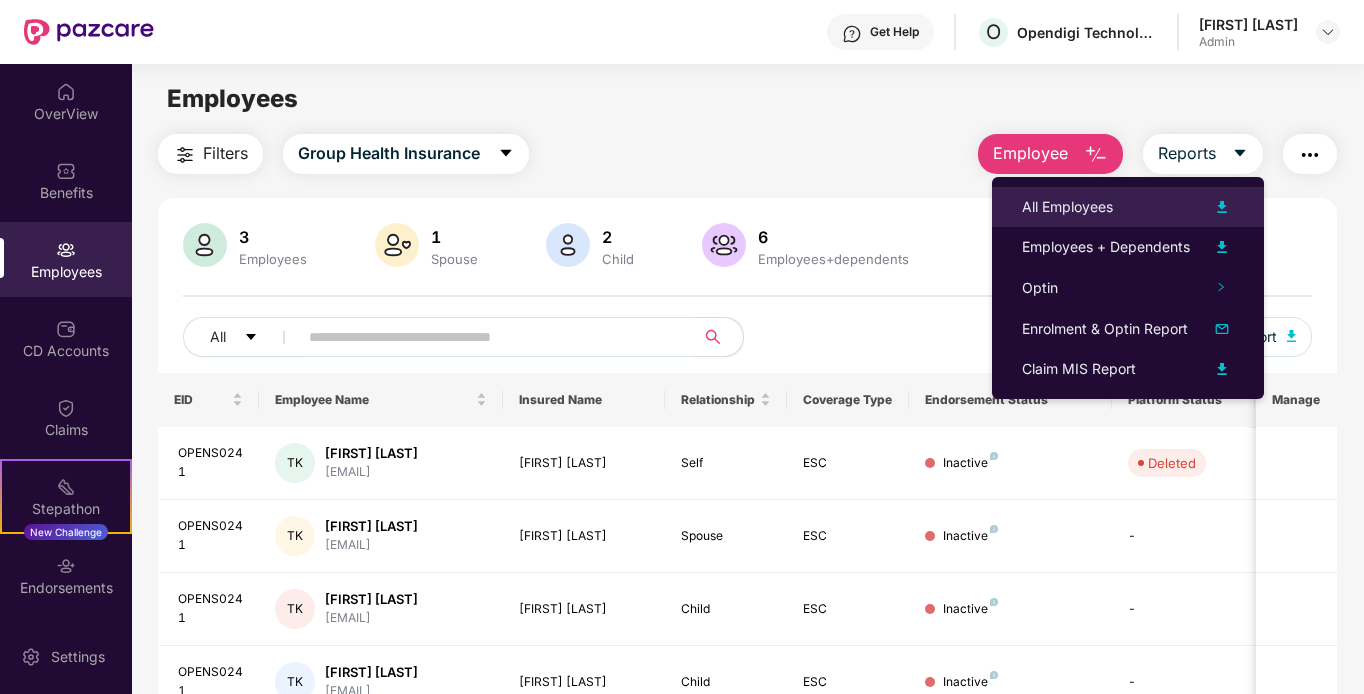 click on "All Employees" at bounding box center [1067, 207] 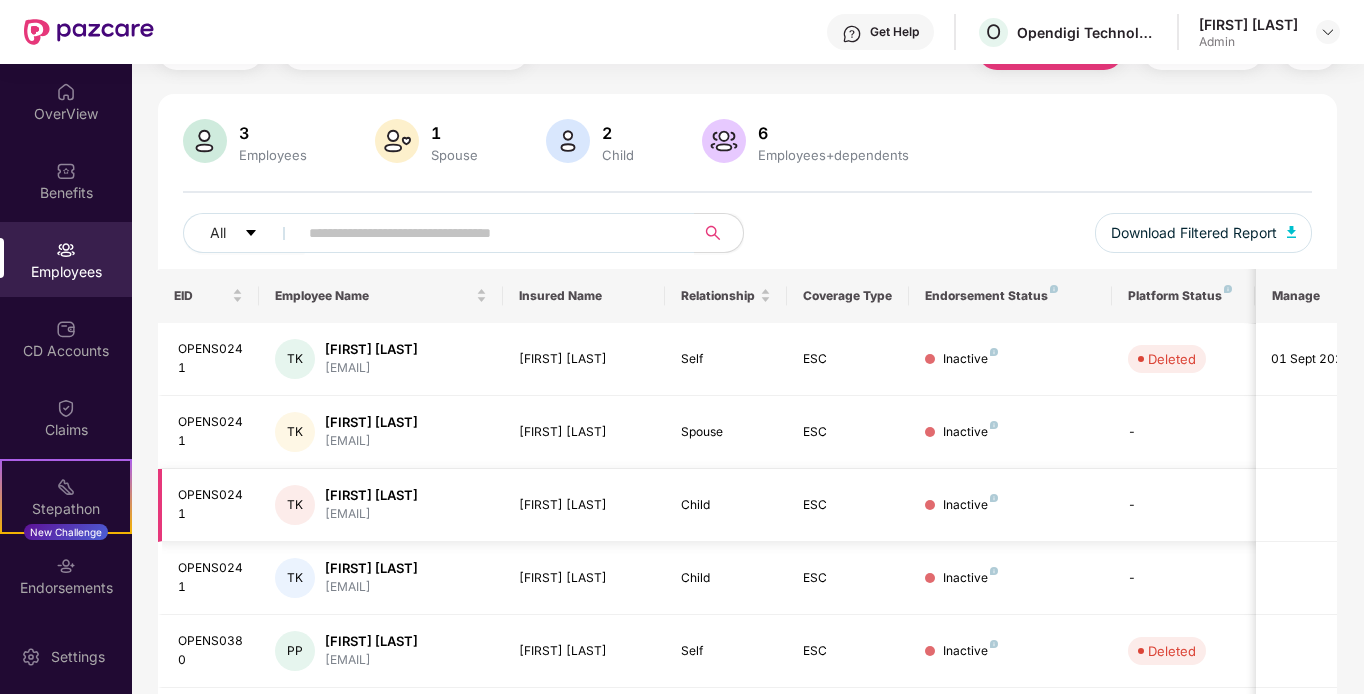 scroll, scrollTop: 200, scrollLeft: 0, axis: vertical 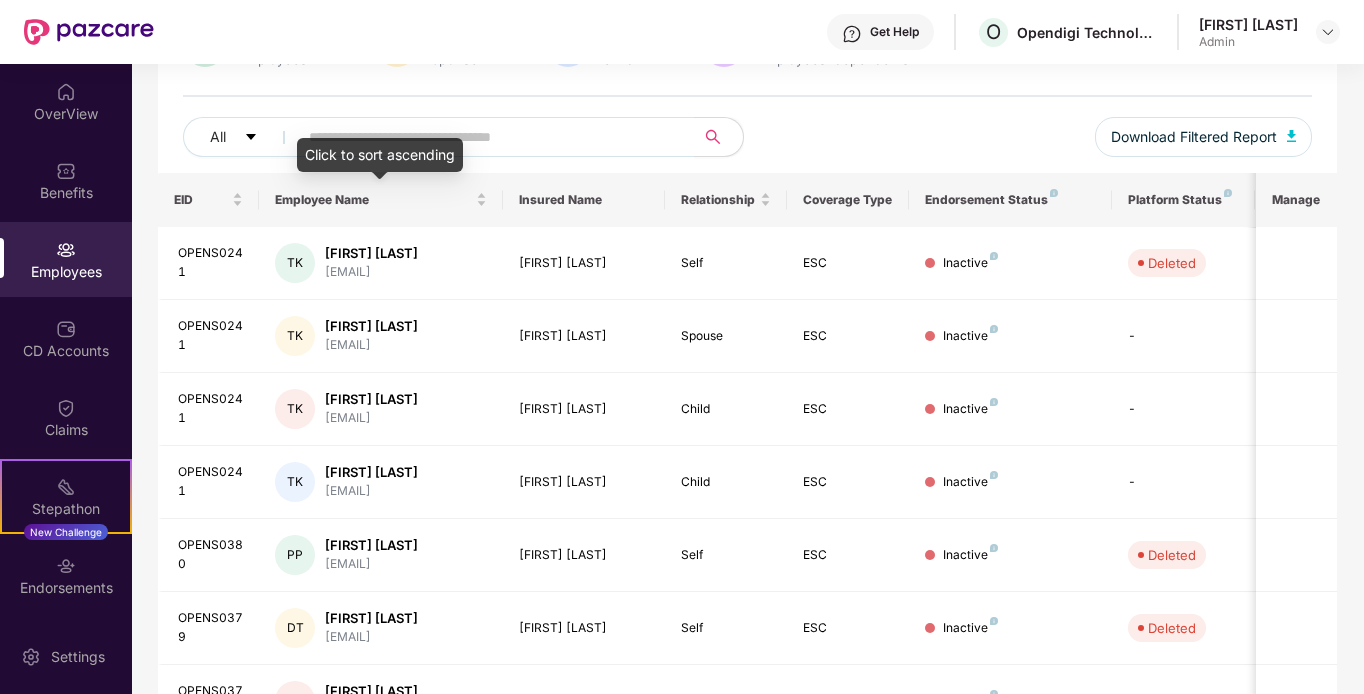 click on "Click to sort ascending" at bounding box center [380, 155] 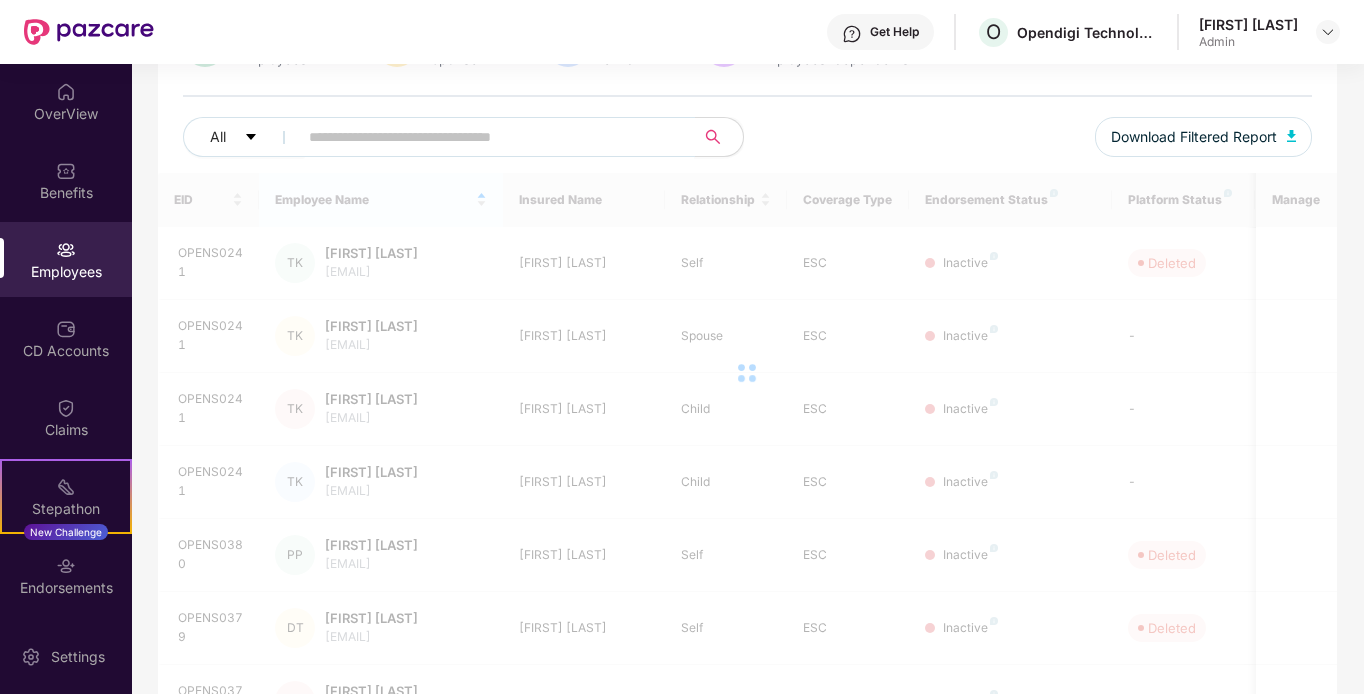 click at bounding box center [488, 137] 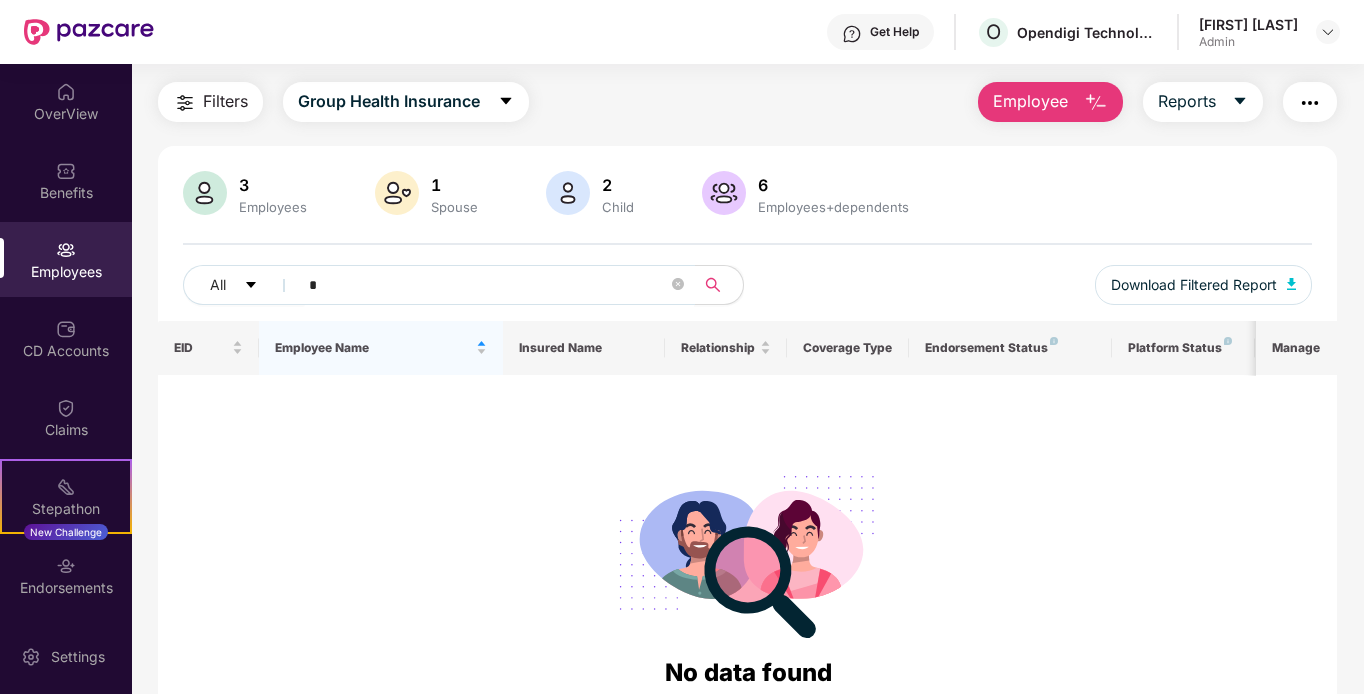 scroll, scrollTop: 0, scrollLeft: 0, axis: both 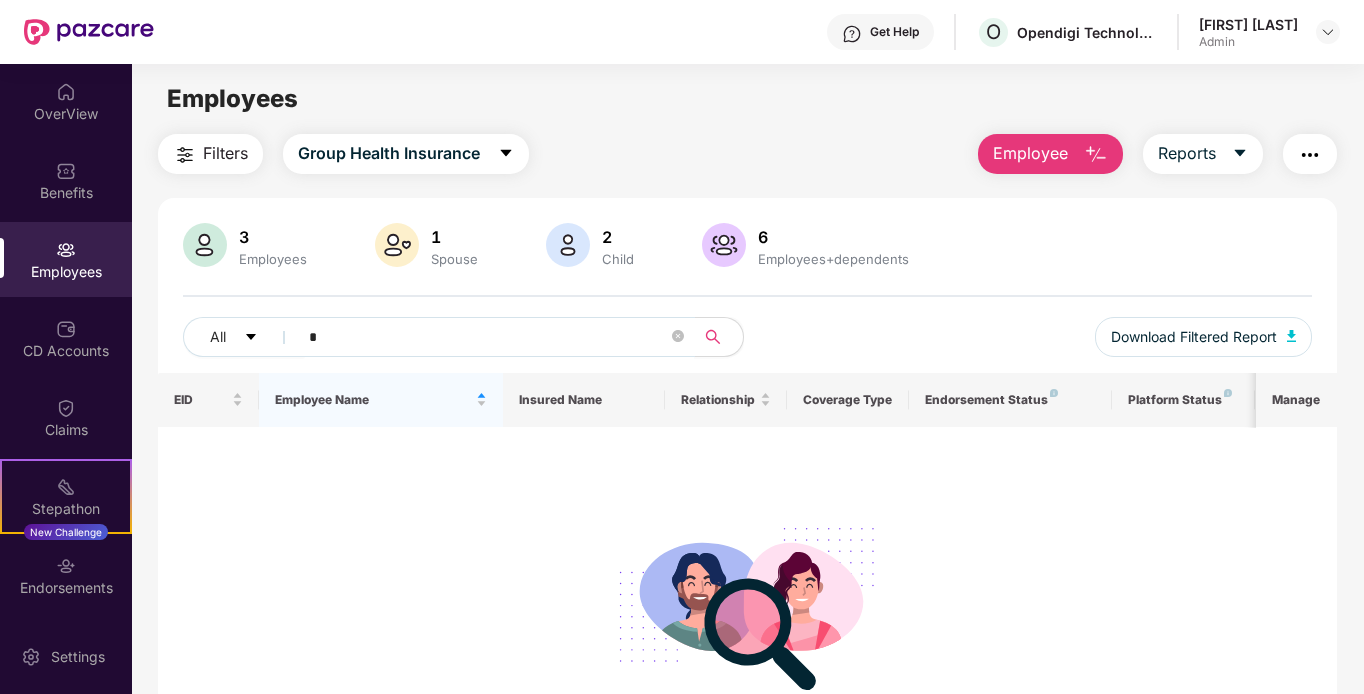 type on "*" 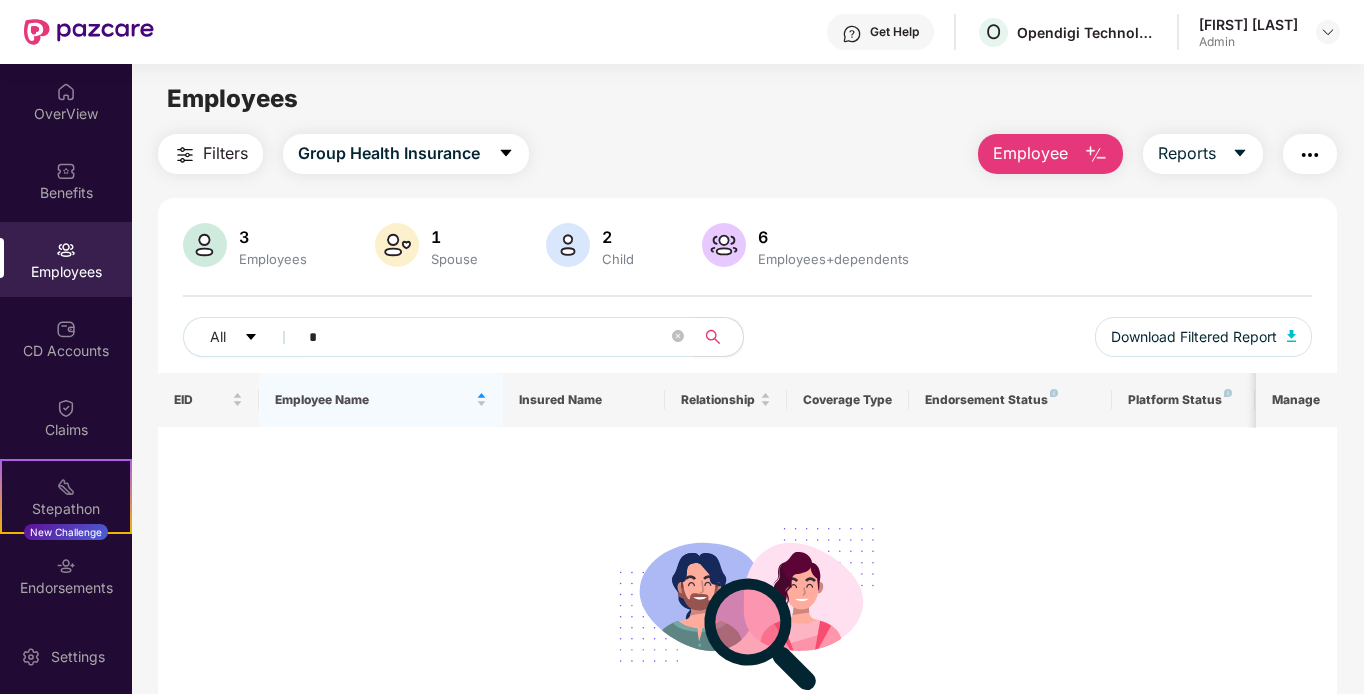 click on "[FIRST] [LAST] [ROLE]" at bounding box center [1269, 32] 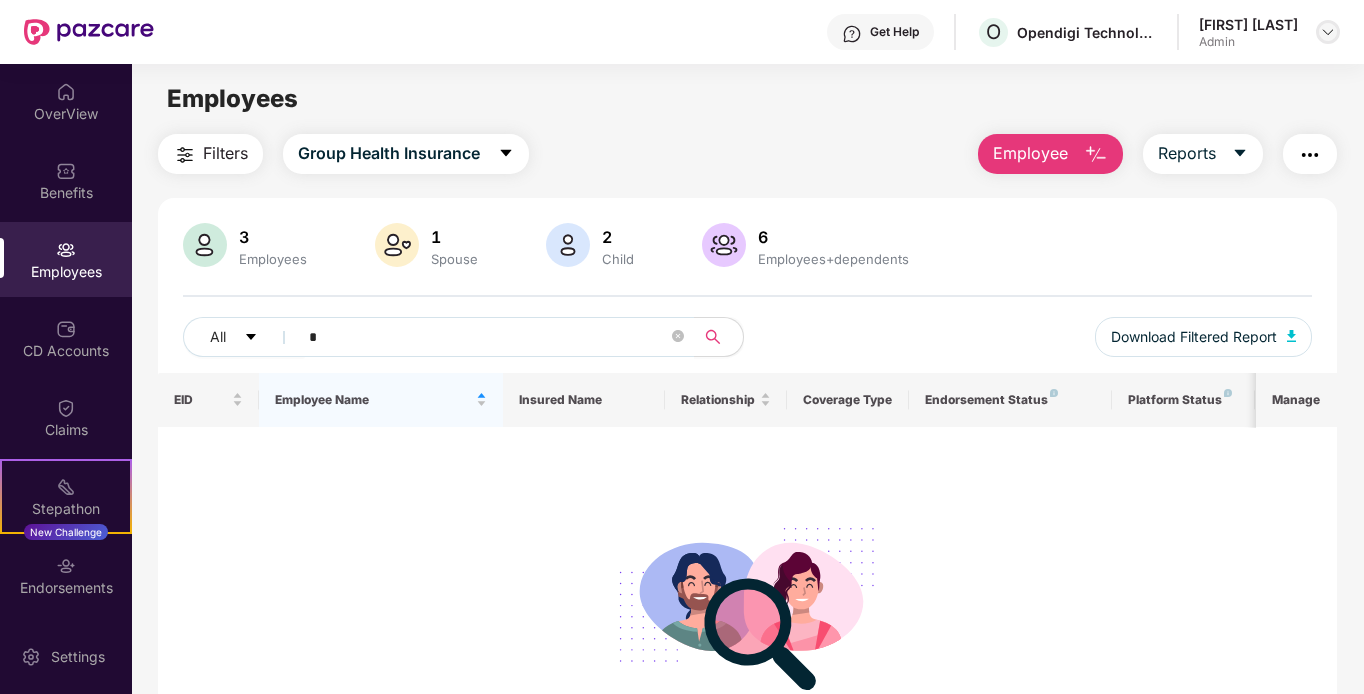 click at bounding box center (1328, 32) 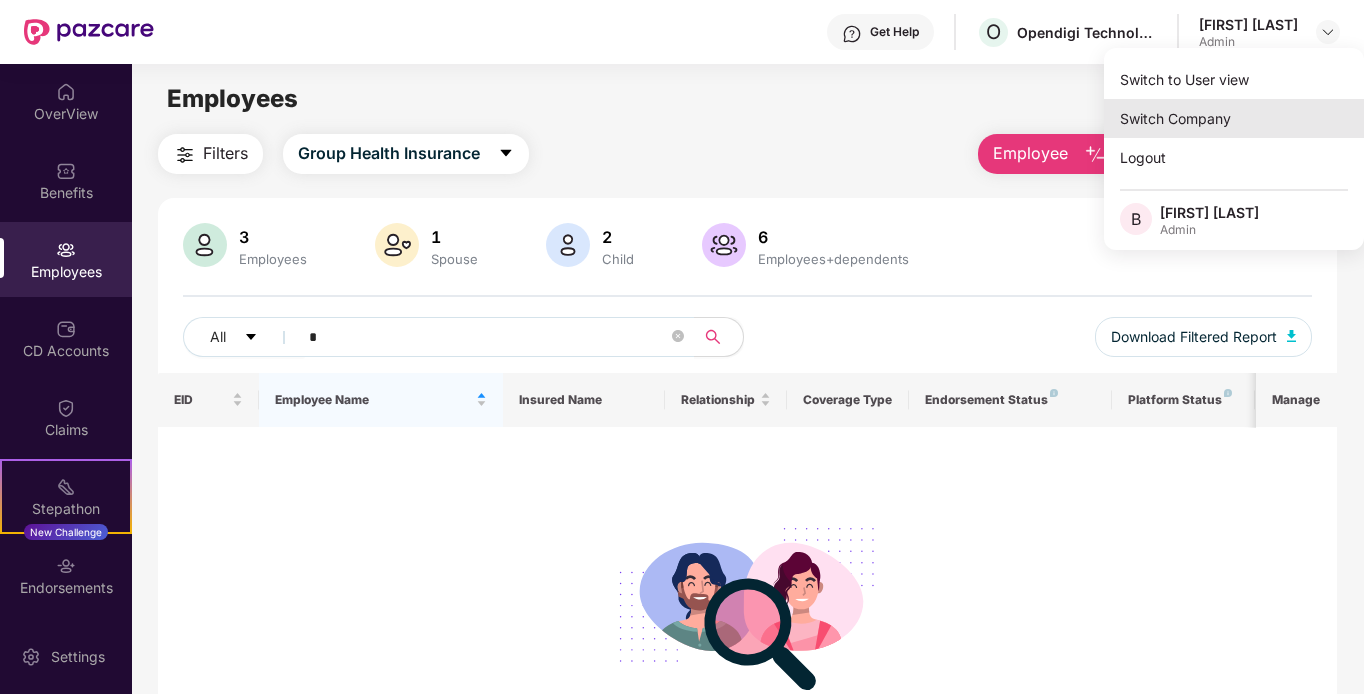 click on "Switch Company" at bounding box center [1234, 118] 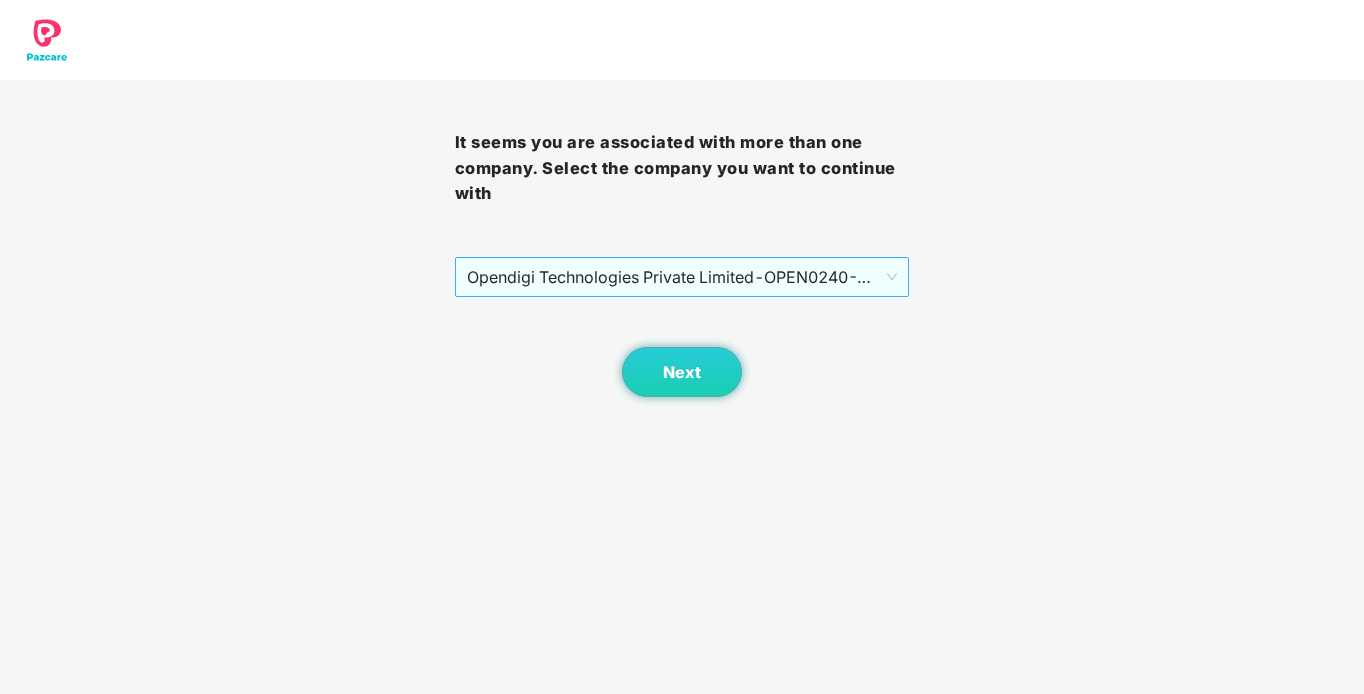 click on "Opendigi Technologies Private Limited  -  OPEN0240  -  ADMIN" at bounding box center [682, 277] 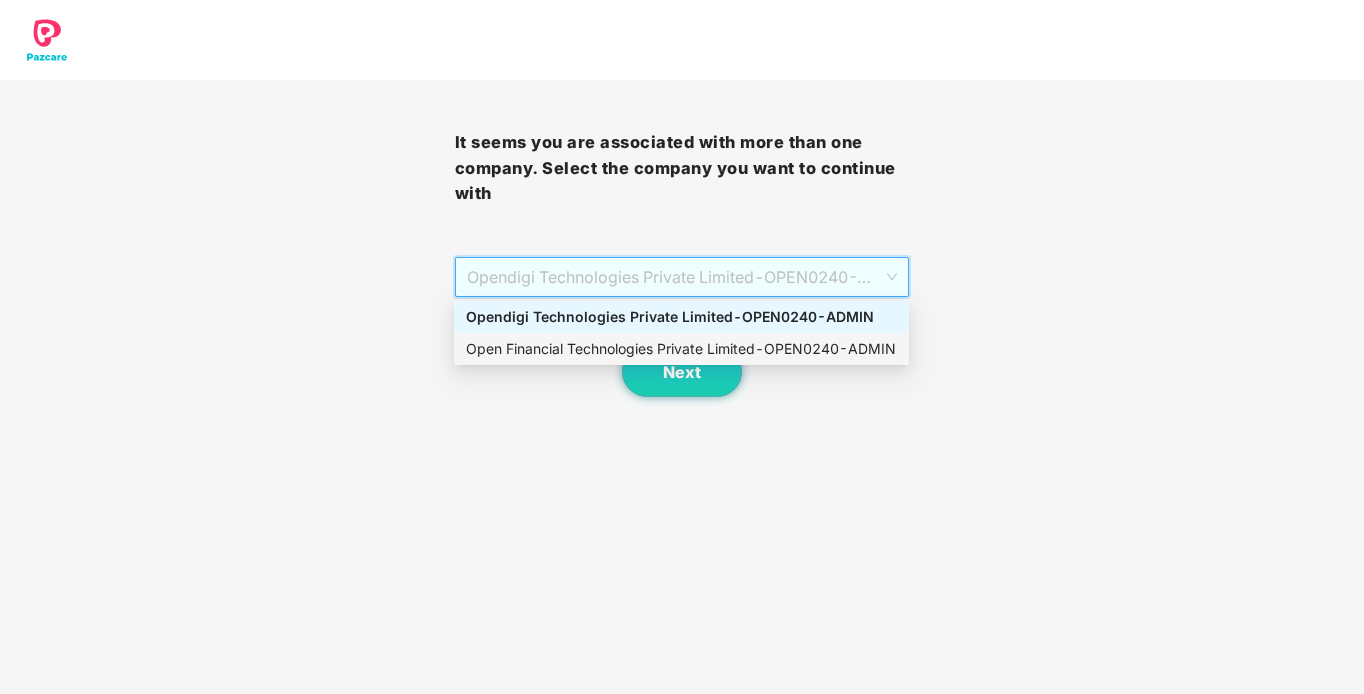 click on "Open Financial Technologies Private Limited  -  OPEN0240  -  ADMIN" at bounding box center [681, 349] 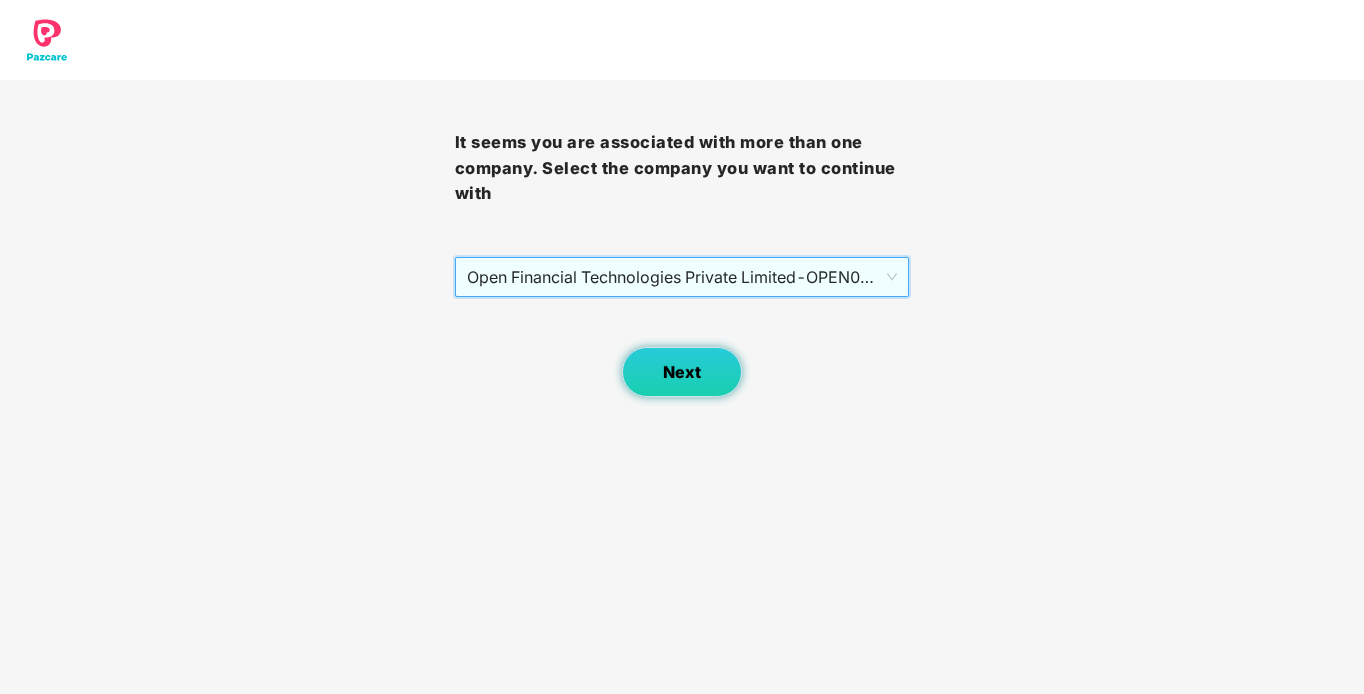 click on "Next" at bounding box center [682, 372] 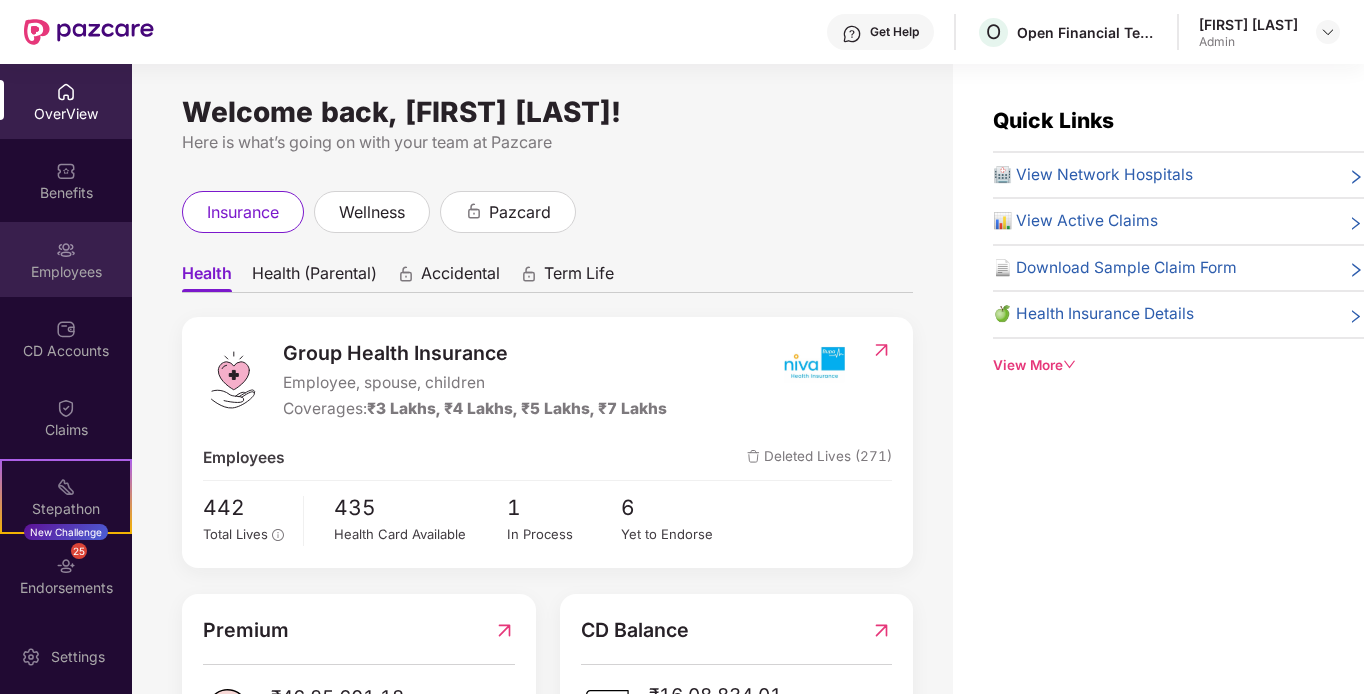 click on "Employees" at bounding box center [66, 272] 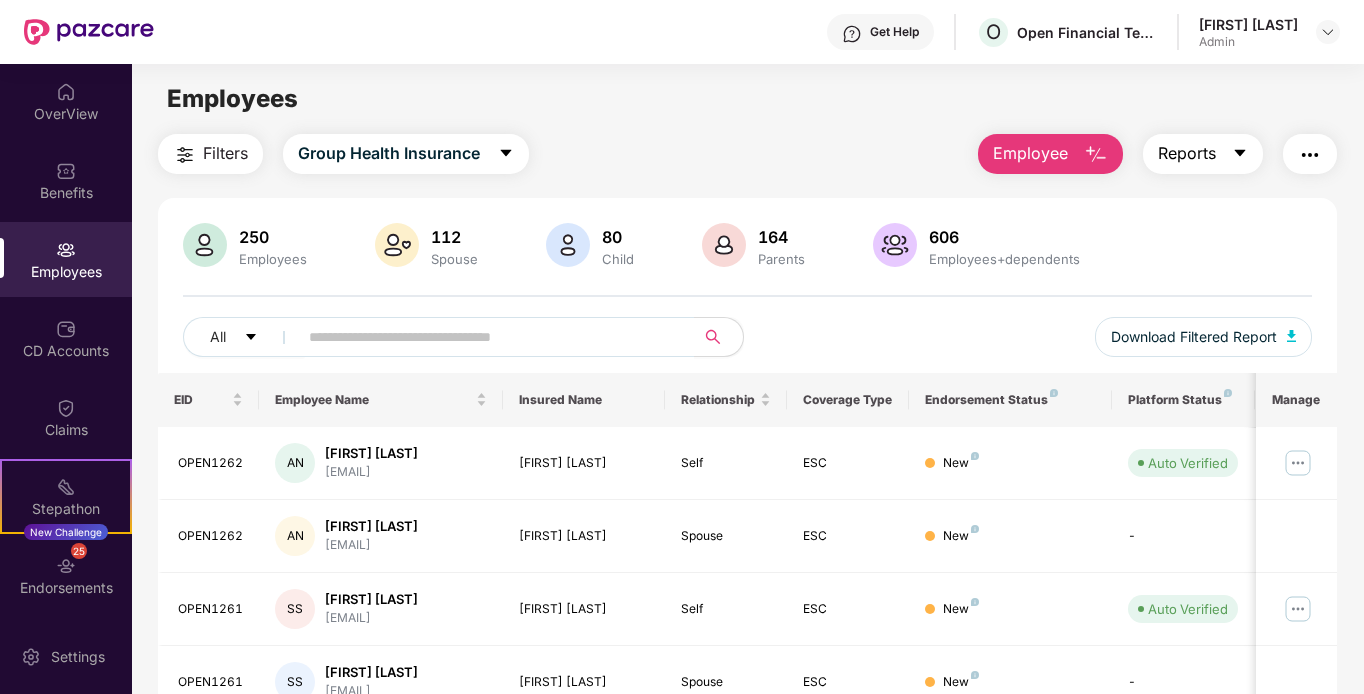 click 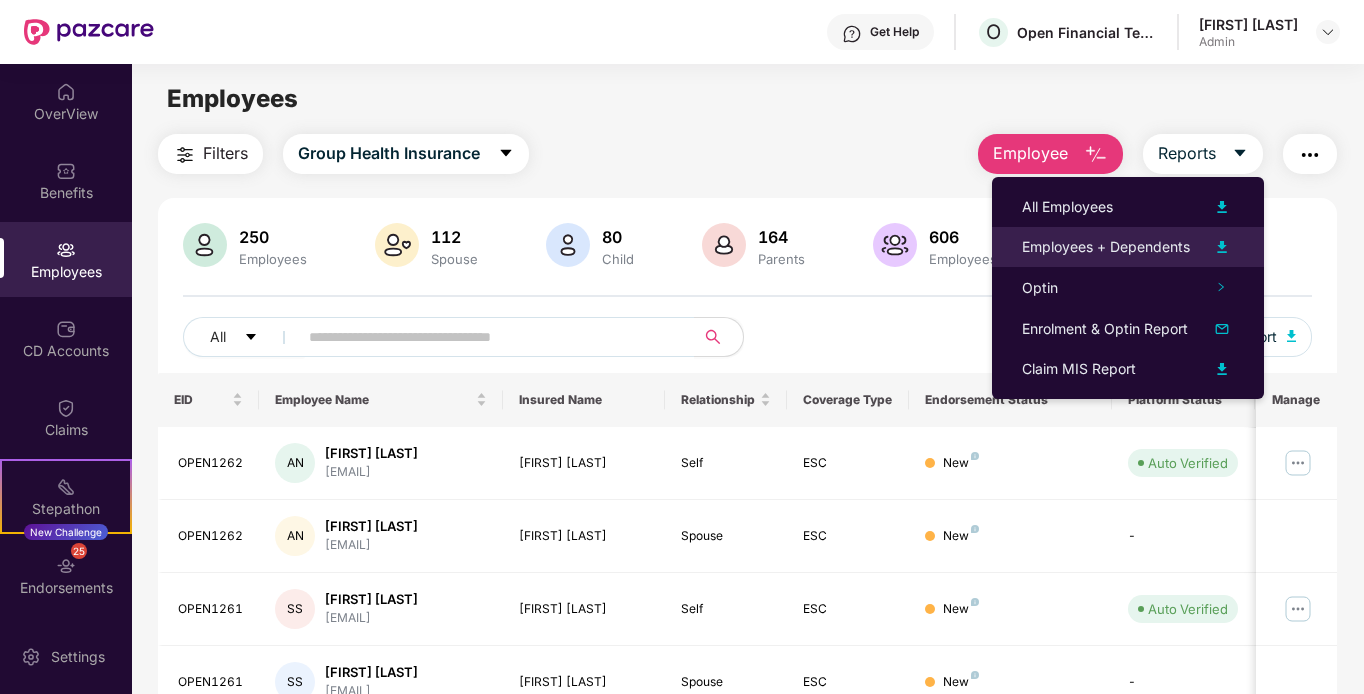 click on "Employees + Dependents" at bounding box center [1106, 247] 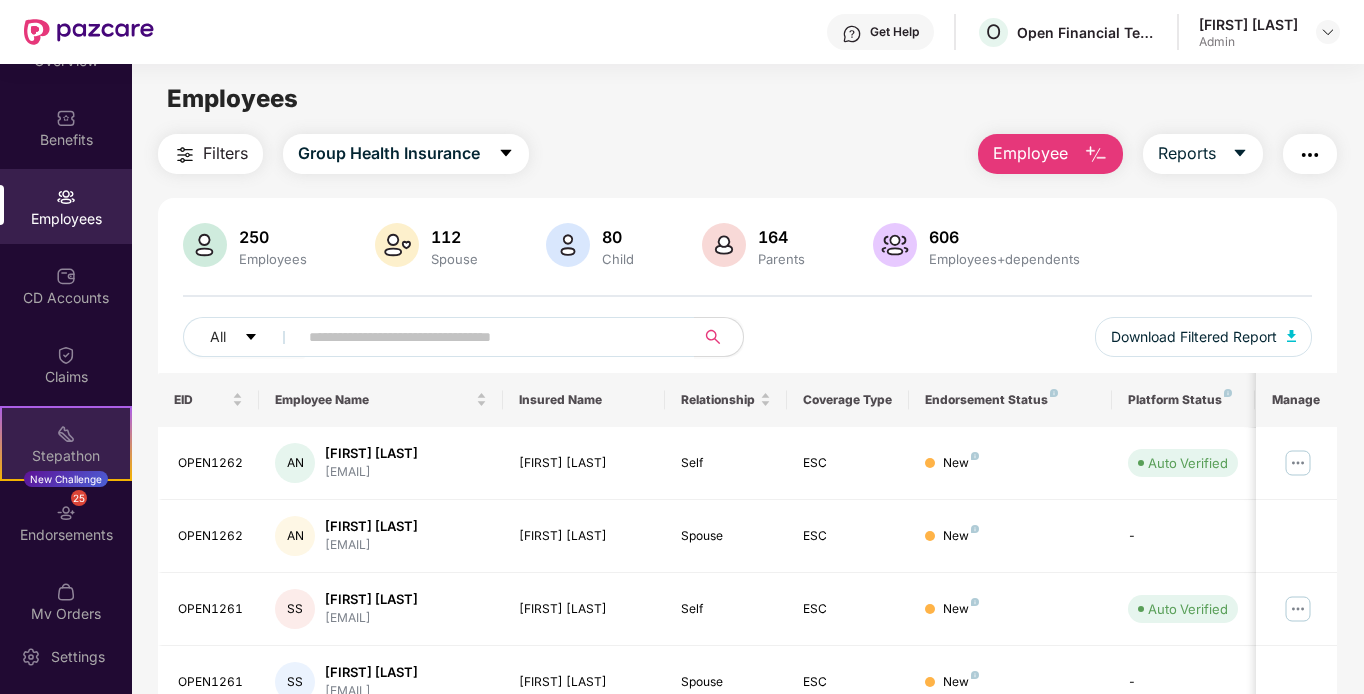 scroll, scrollTop: 77, scrollLeft: 0, axis: vertical 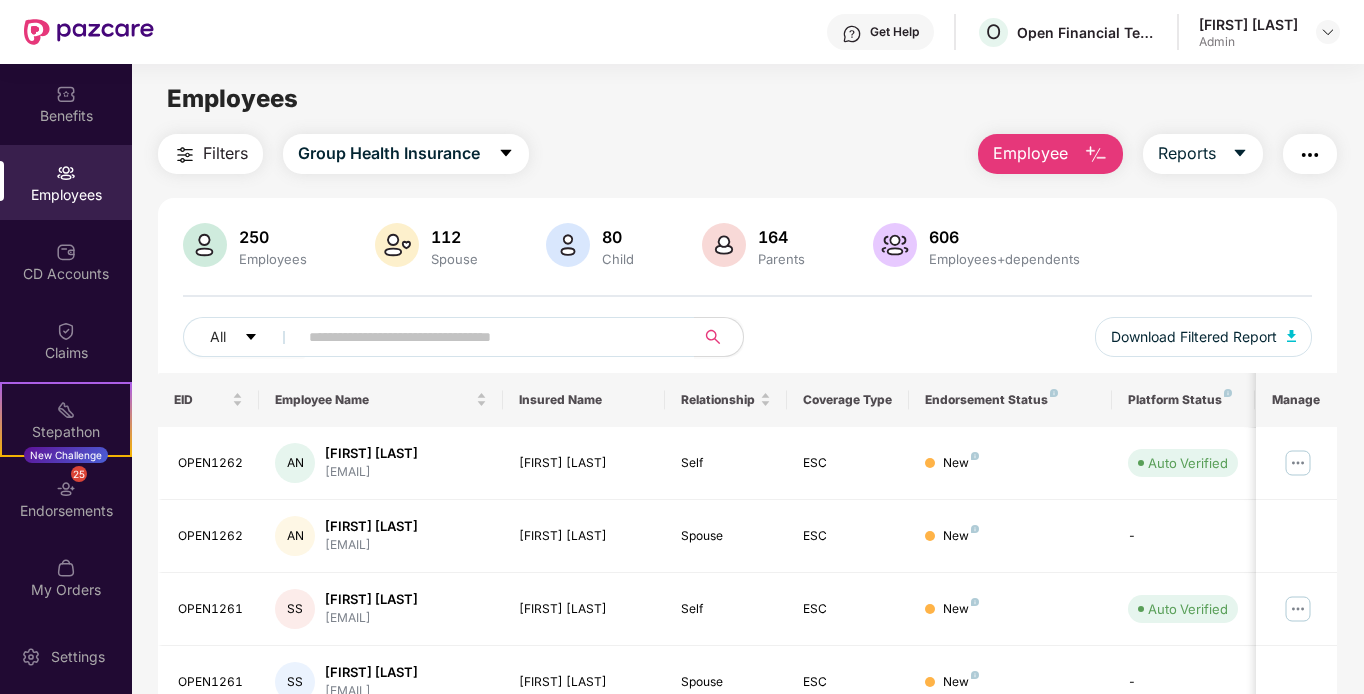click at bounding box center (1310, 154) 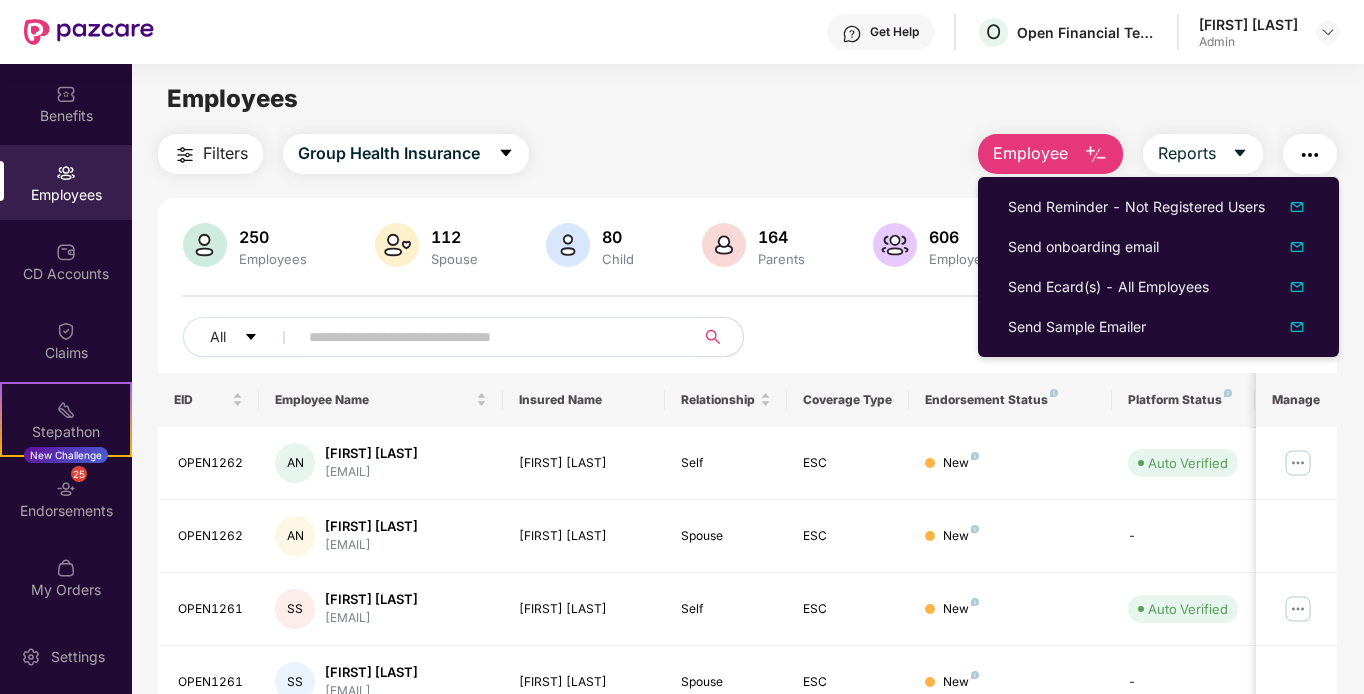 click on "Filters Group Health Insurance Employee  Reports" at bounding box center (748, 154) 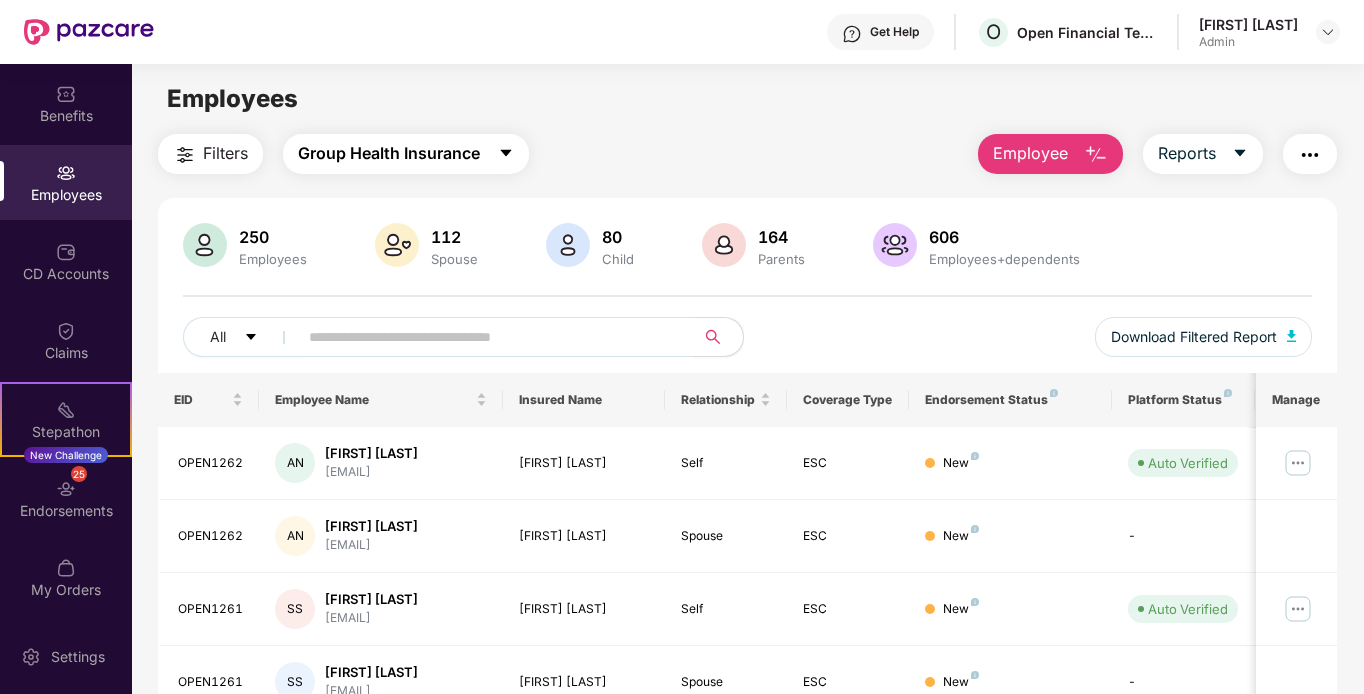 click on "Group Health Insurance" at bounding box center [389, 153] 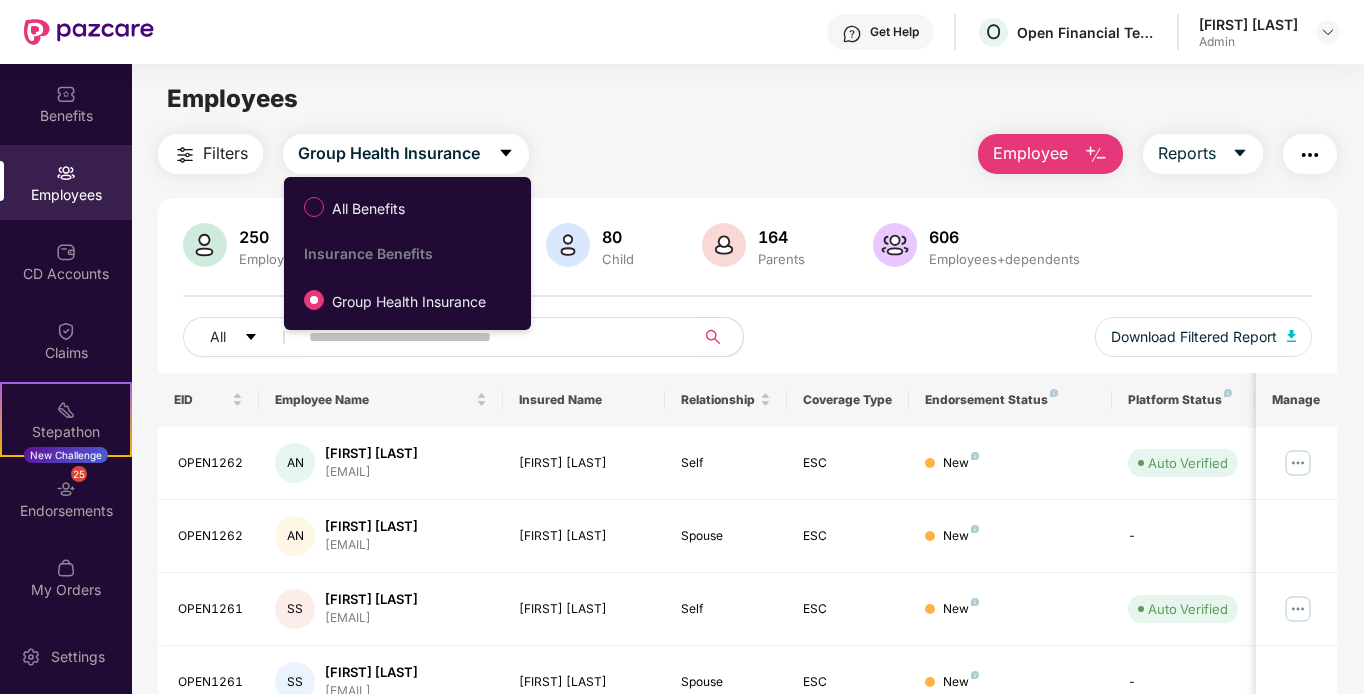 click on "Filters Group Health Insurance Employee  Reports" at bounding box center [748, 154] 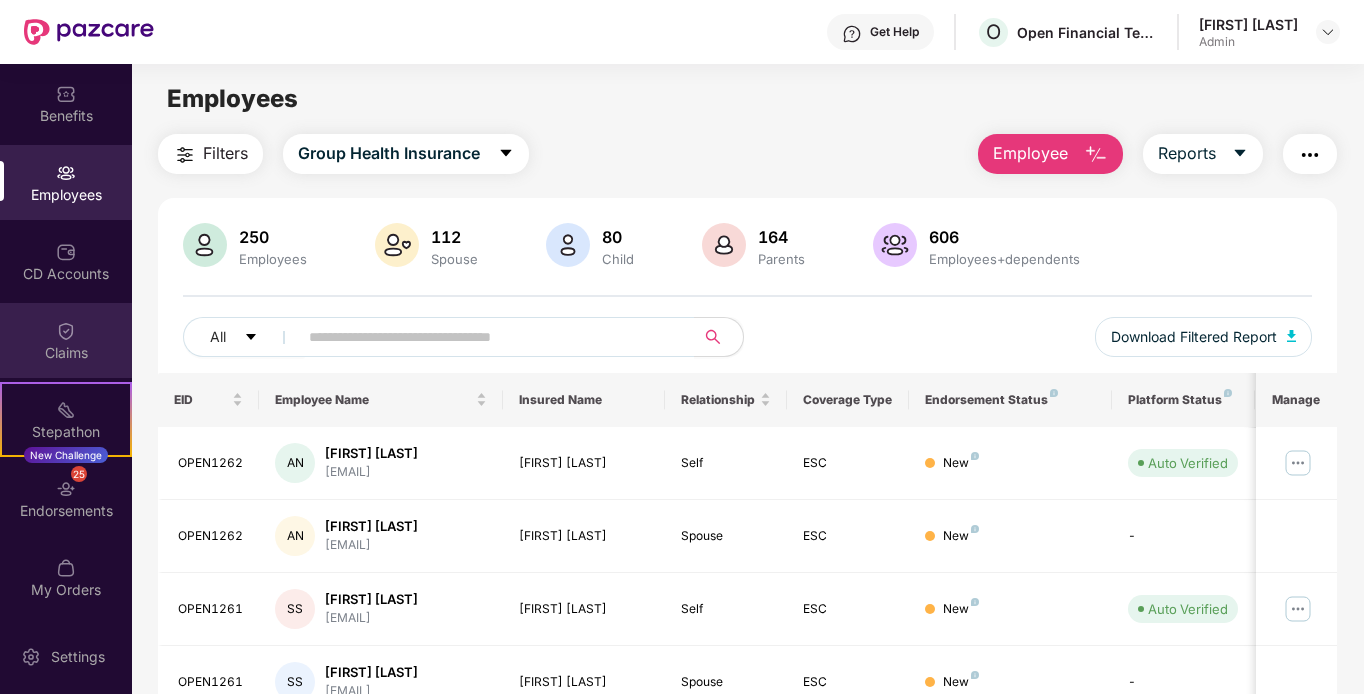 click at bounding box center (66, 331) 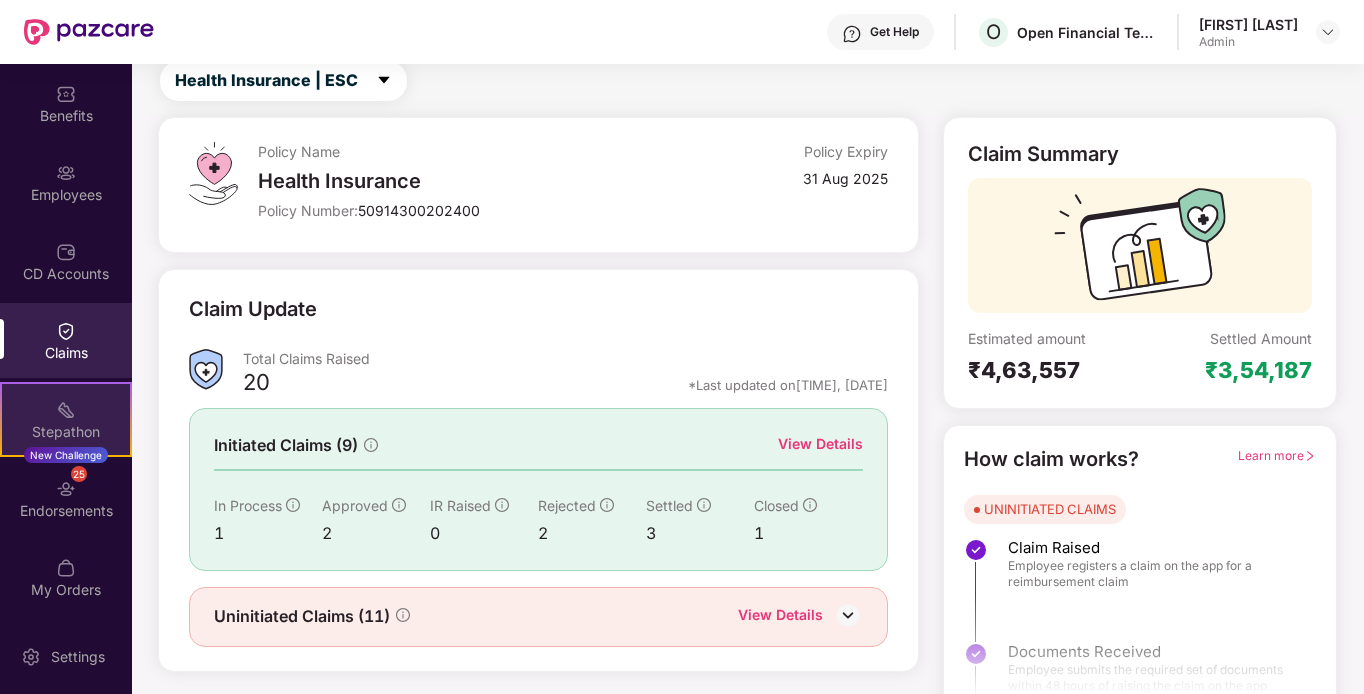 scroll, scrollTop: 89, scrollLeft: 0, axis: vertical 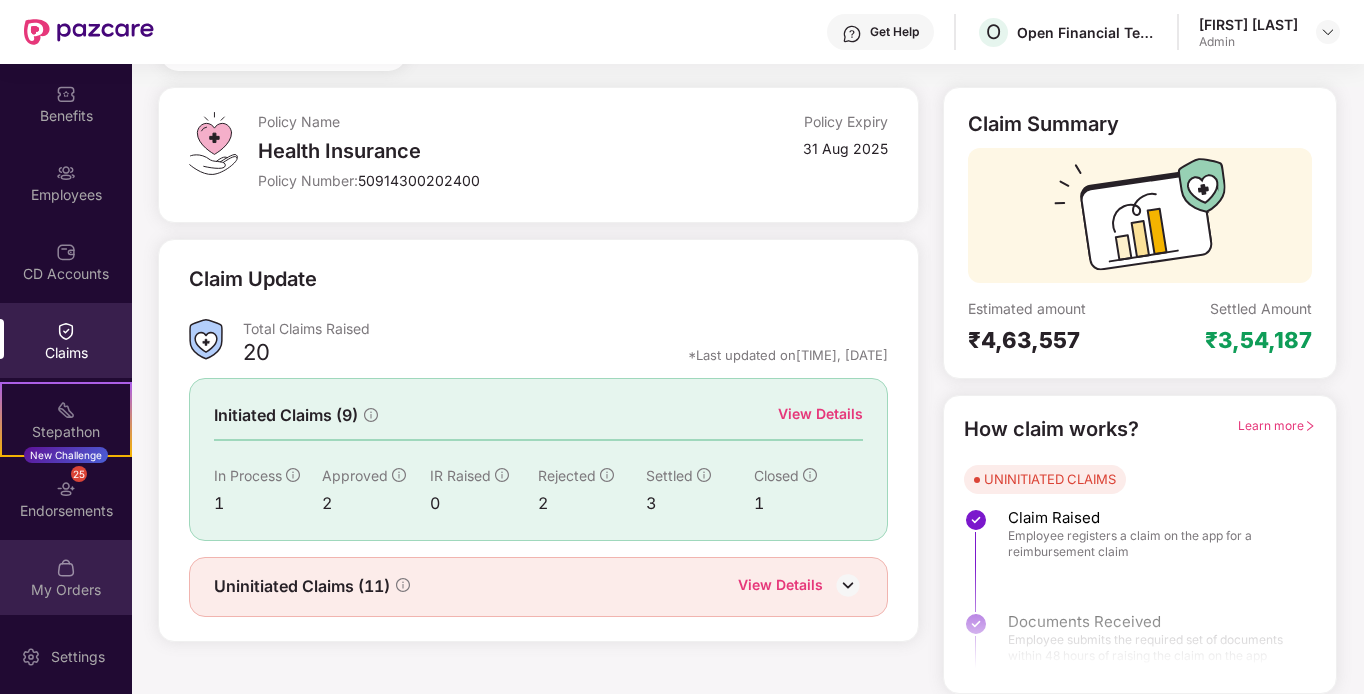 click on "My Orders" at bounding box center [66, 590] 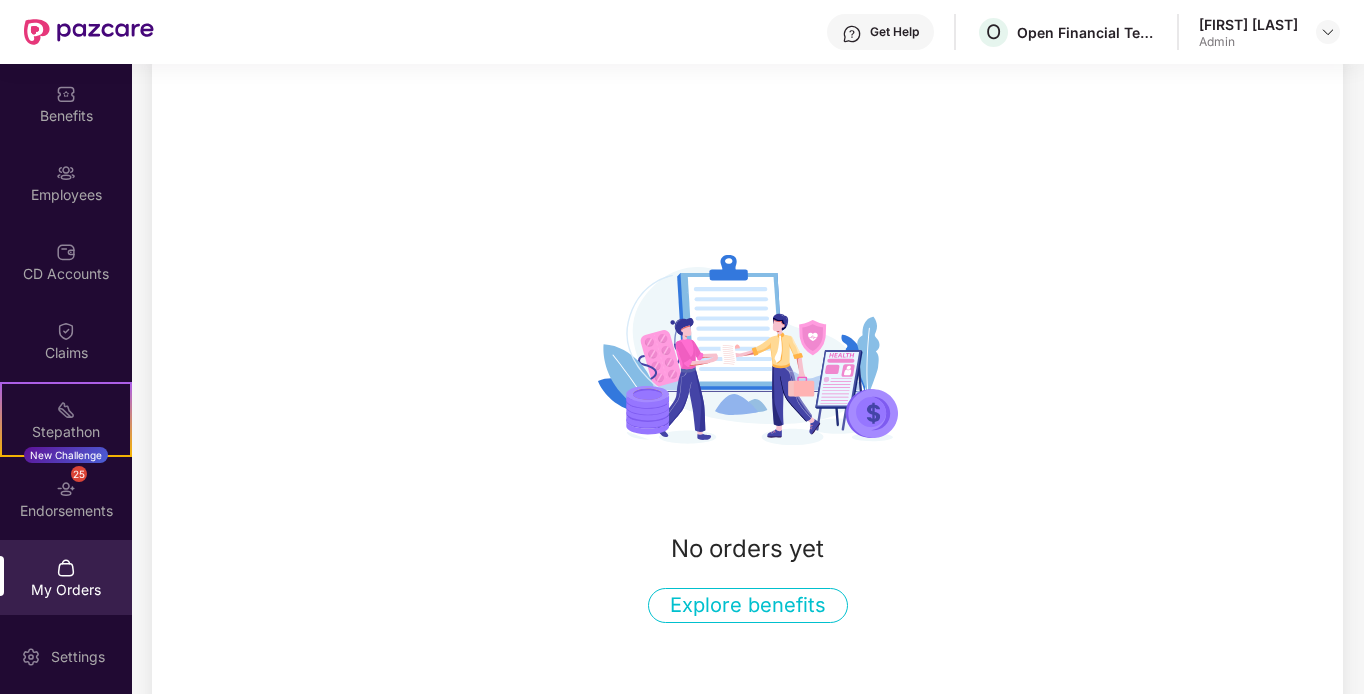 scroll, scrollTop: 89, scrollLeft: 0, axis: vertical 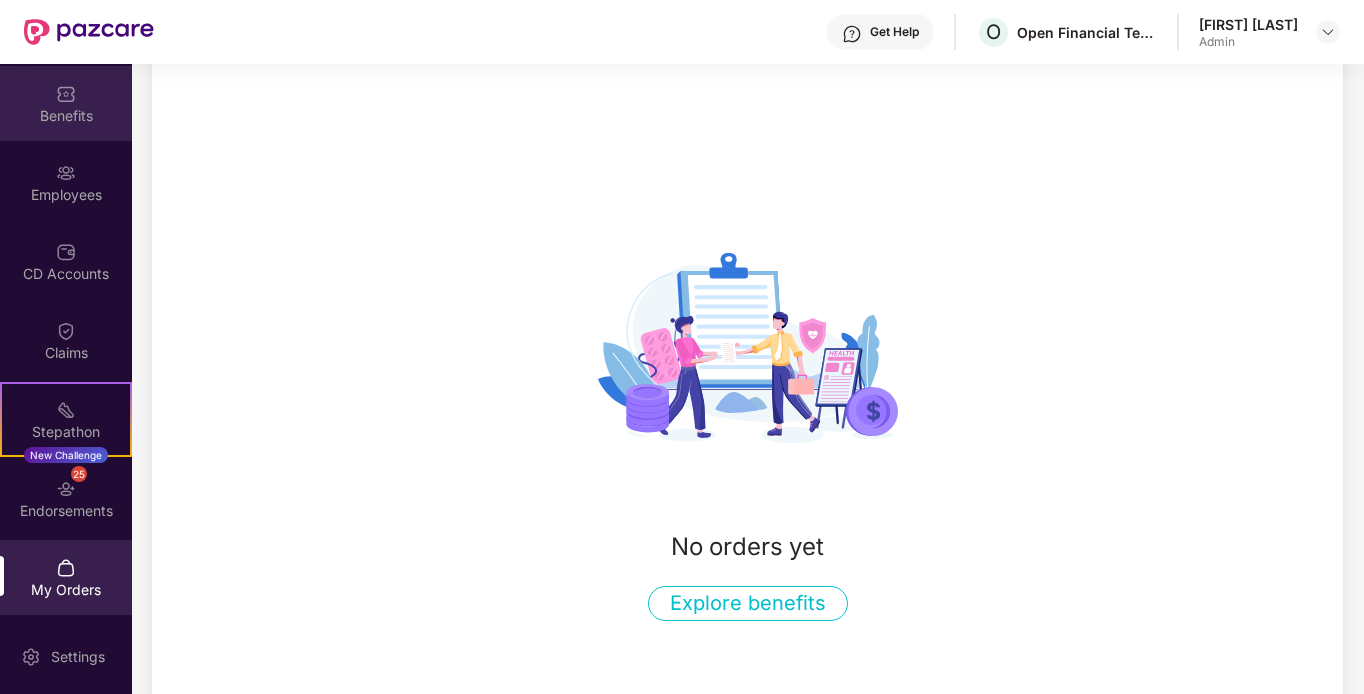click on "Benefits" at bounding box center (66, 116) 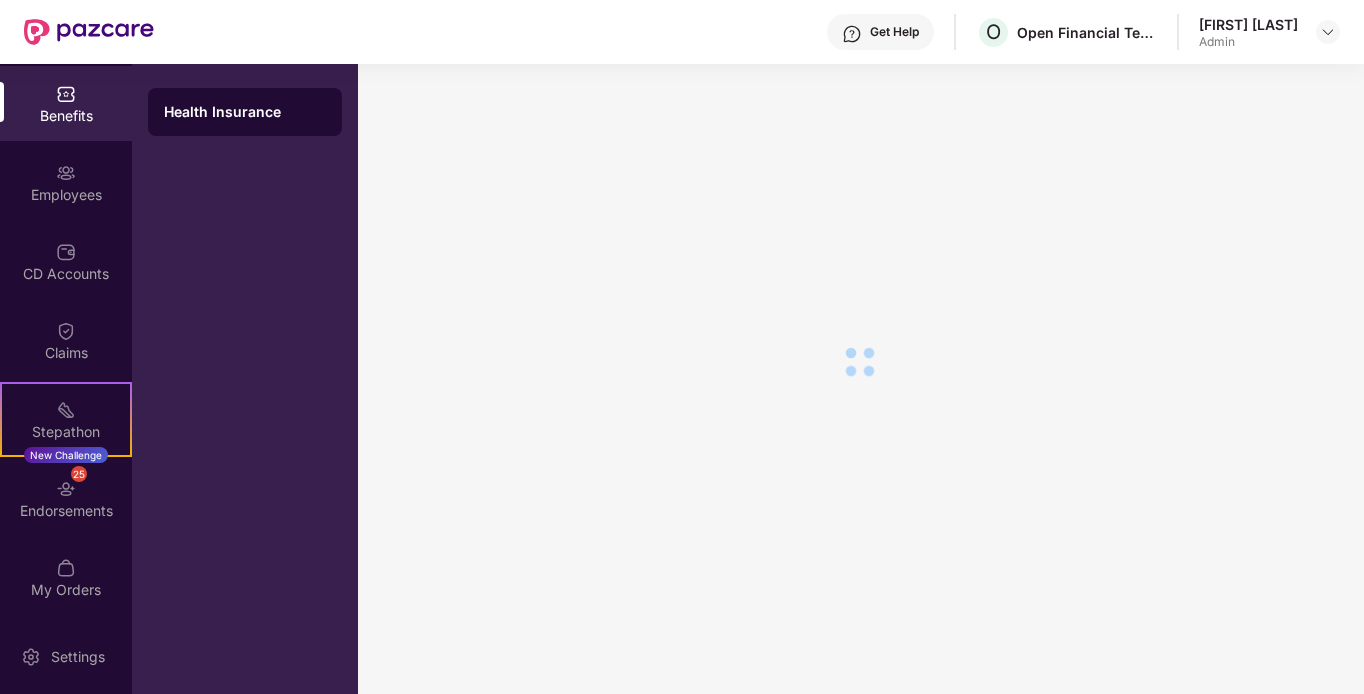 scroll, scrollTop: 34, scrollLeft: 0, axis: vertical 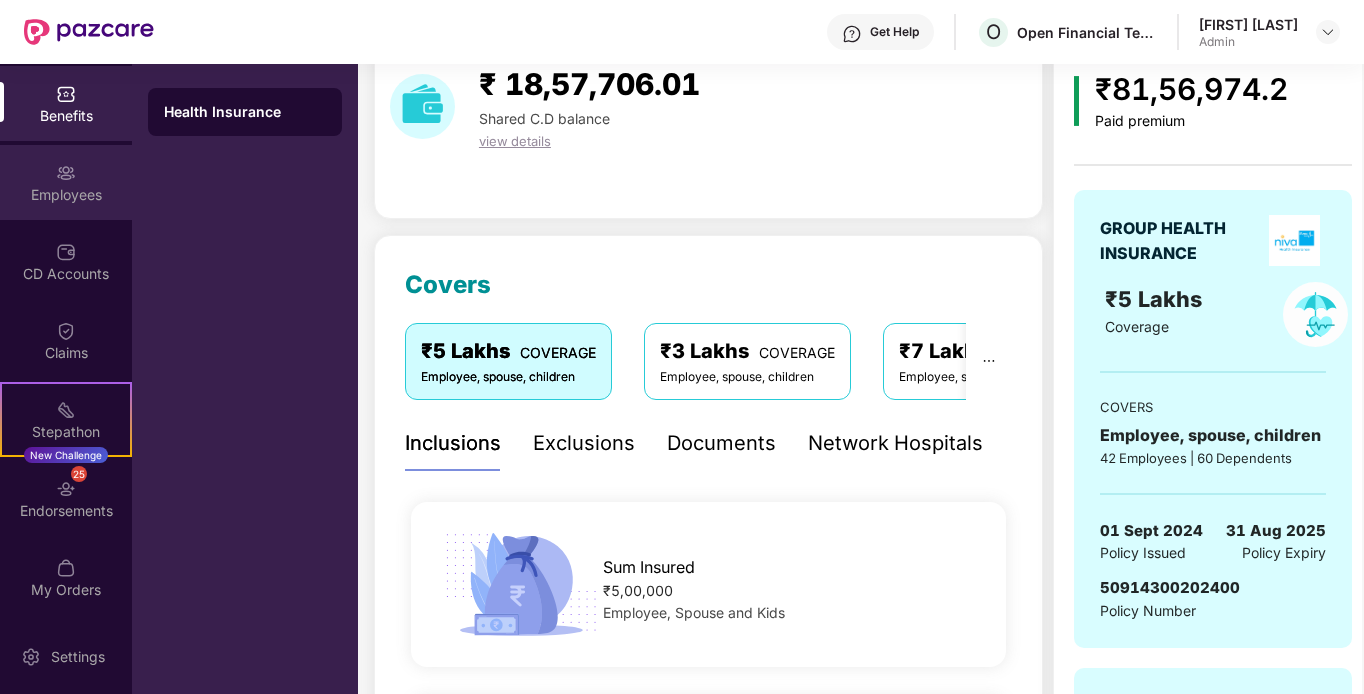 click on "Employees" at bounding box center (66, 195) 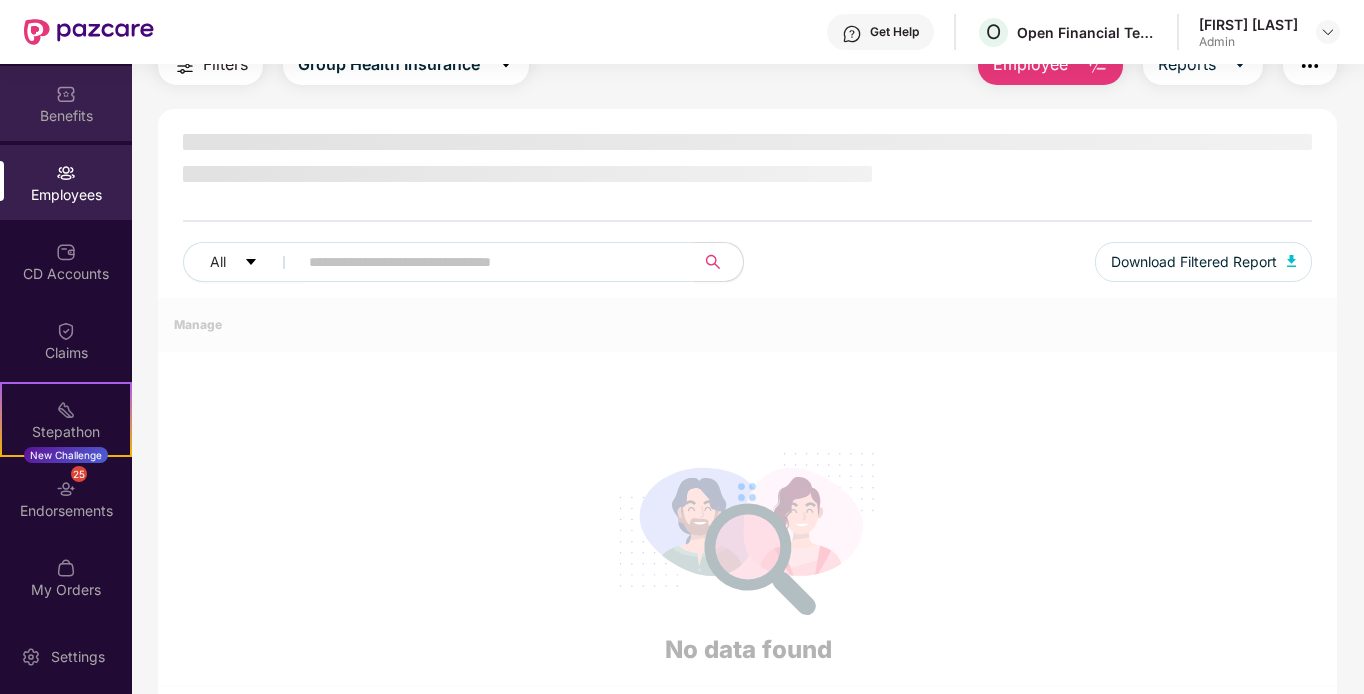 click on "Benefits" at bounding box center [66, 116] 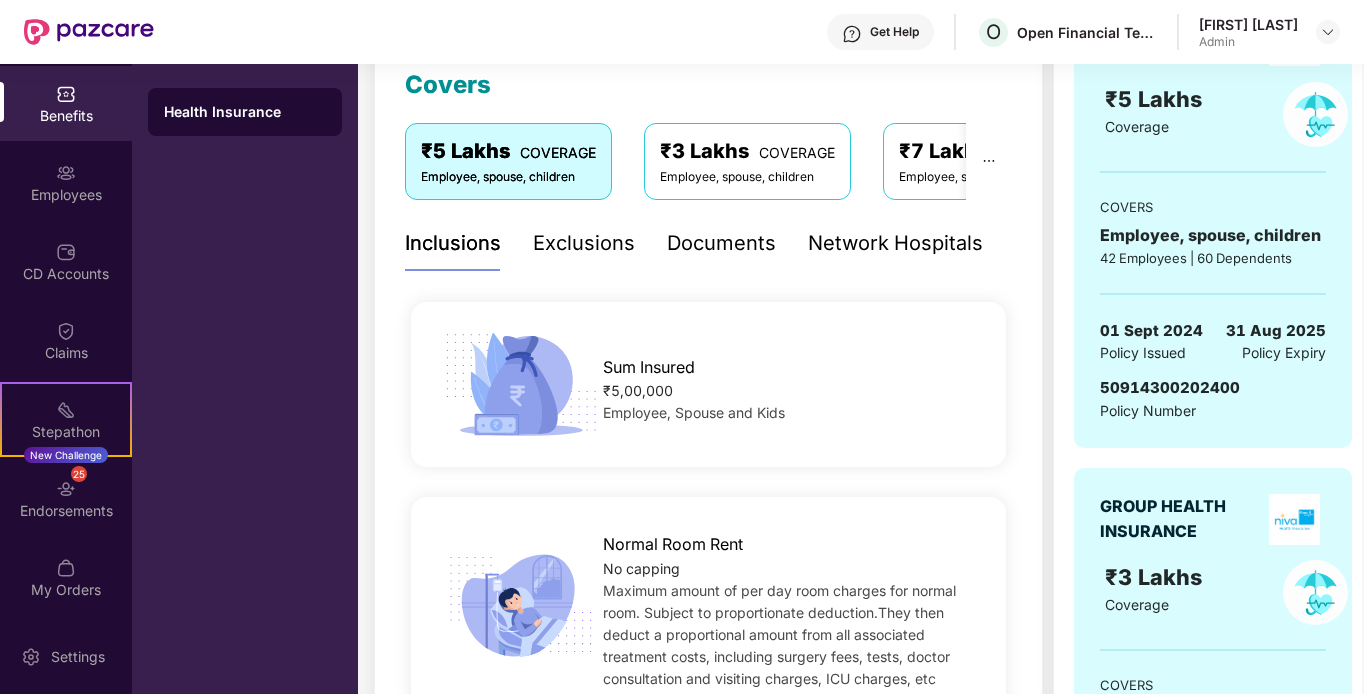 scroll, scrollTop: 189, scrollLeft: 0, axis: vertical 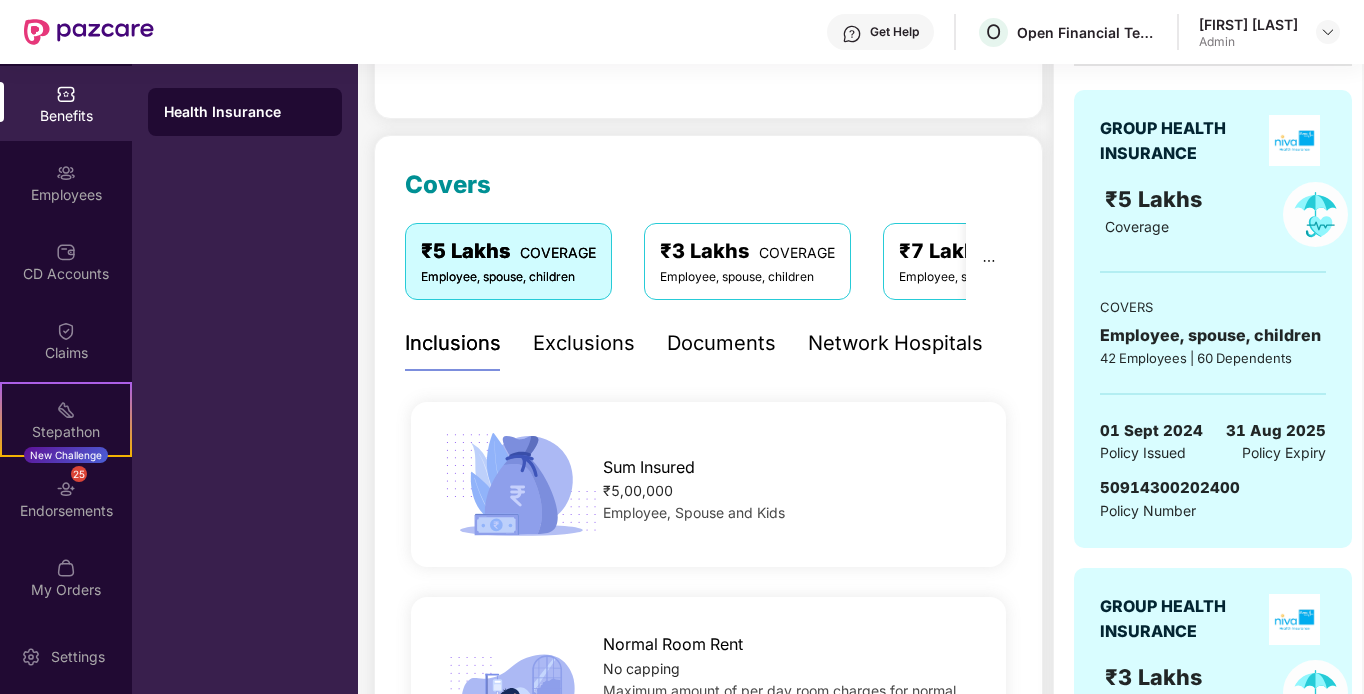 click on "Documents" at bounding box center (721, 343) 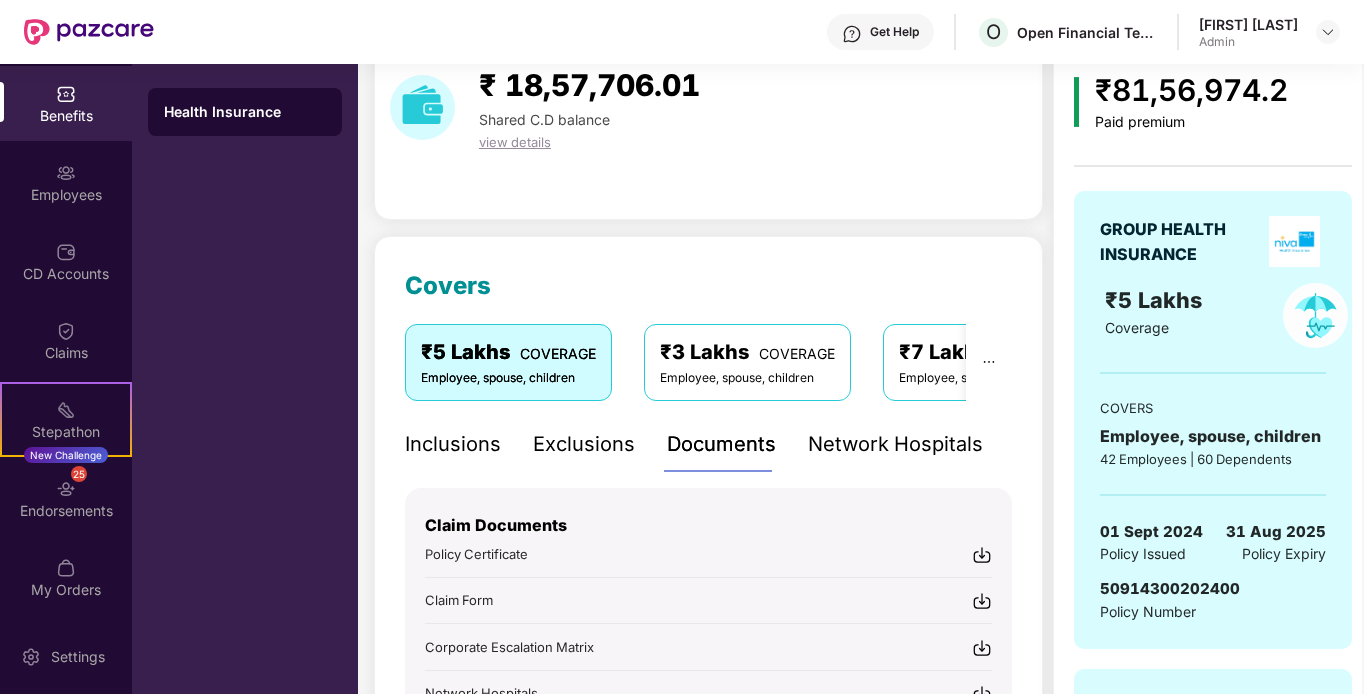 scroll, scrollTop: 0, scrollLeft: 0, axis: both 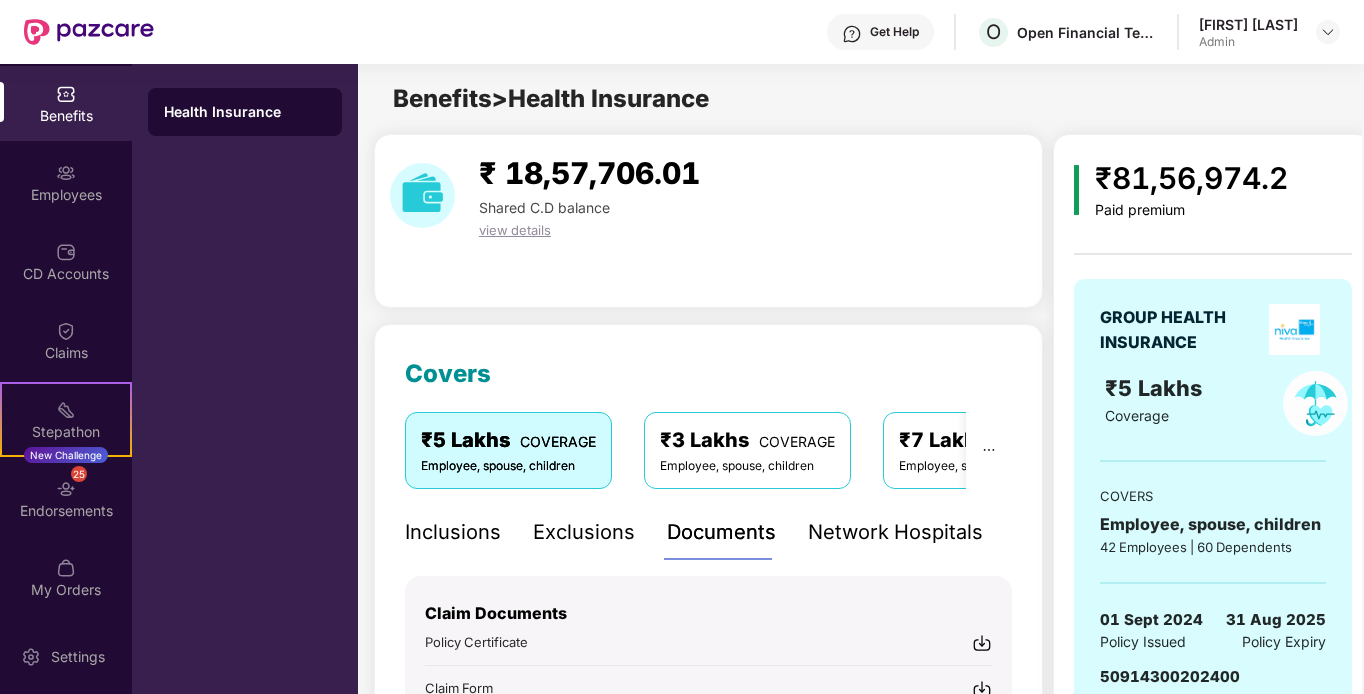 click on "₹3 Lakhs COVERAGE" at bounding box center [747, 440] 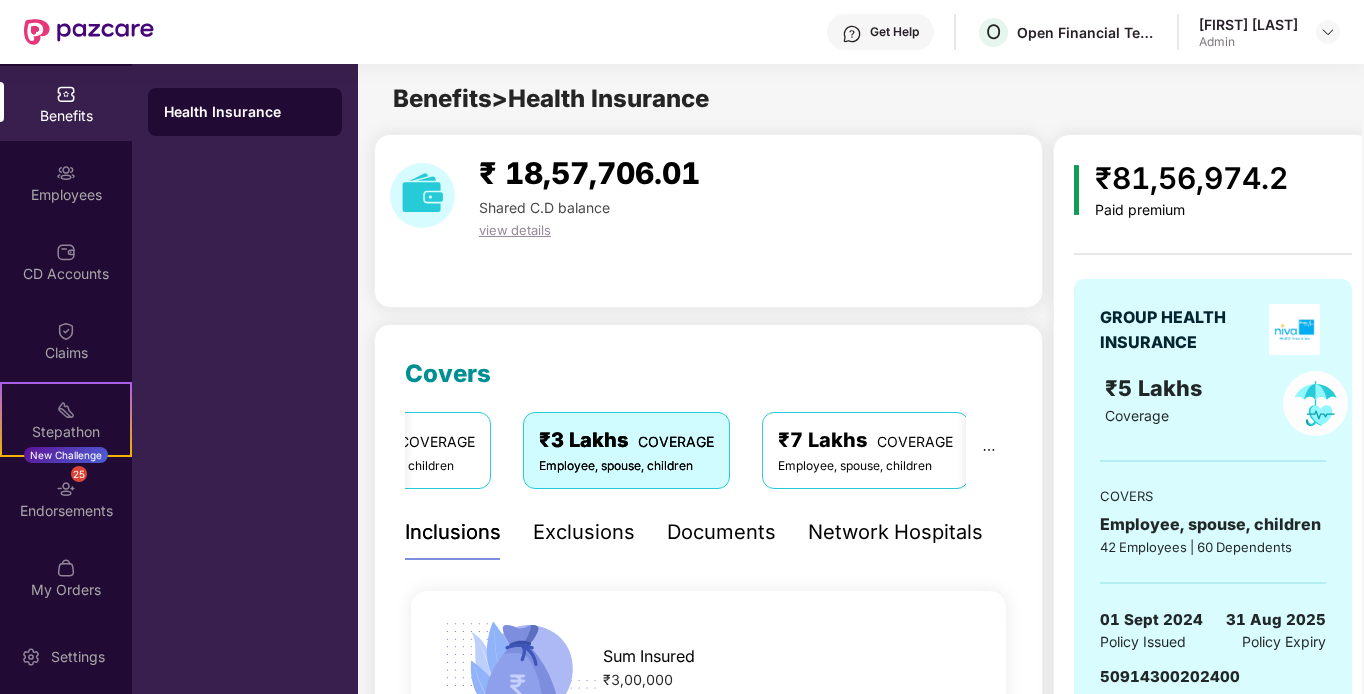 click on "₹7 Lakhs COVERAGE" at bounding box center (865, 440) 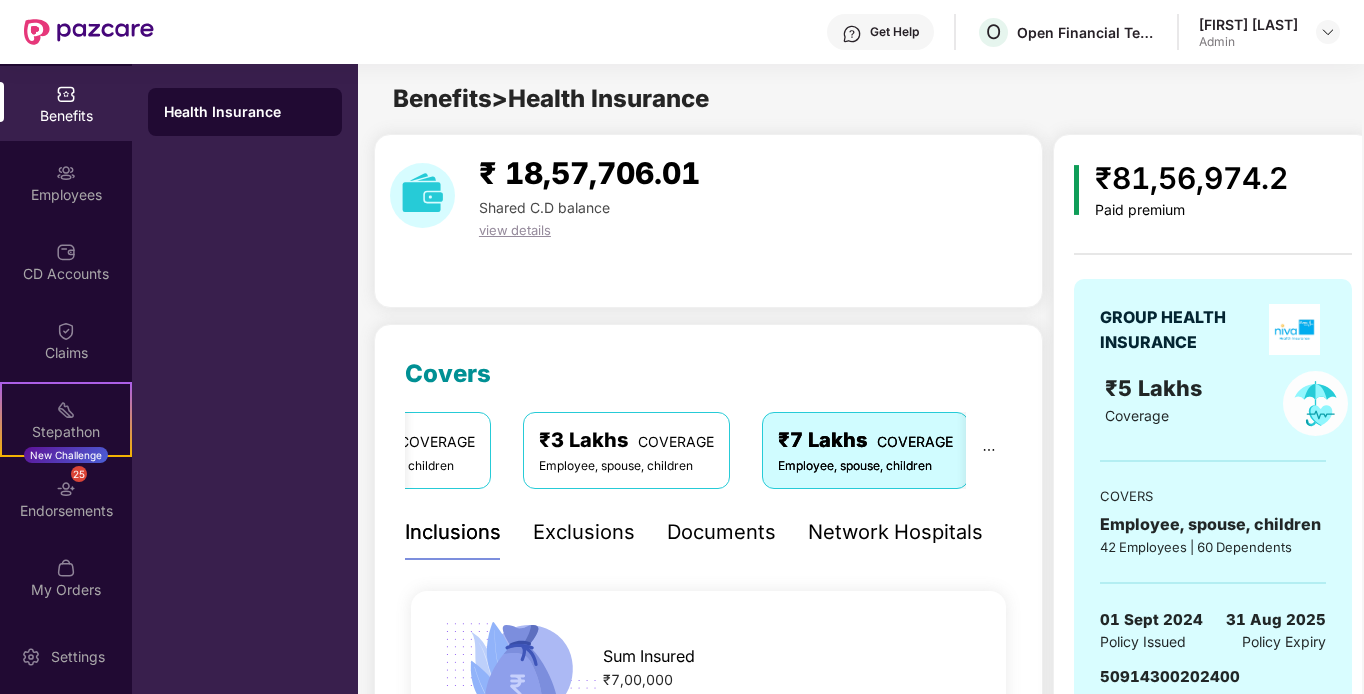 click on "Benefits  >  Health Insurance" at bounding box center [551, 98] 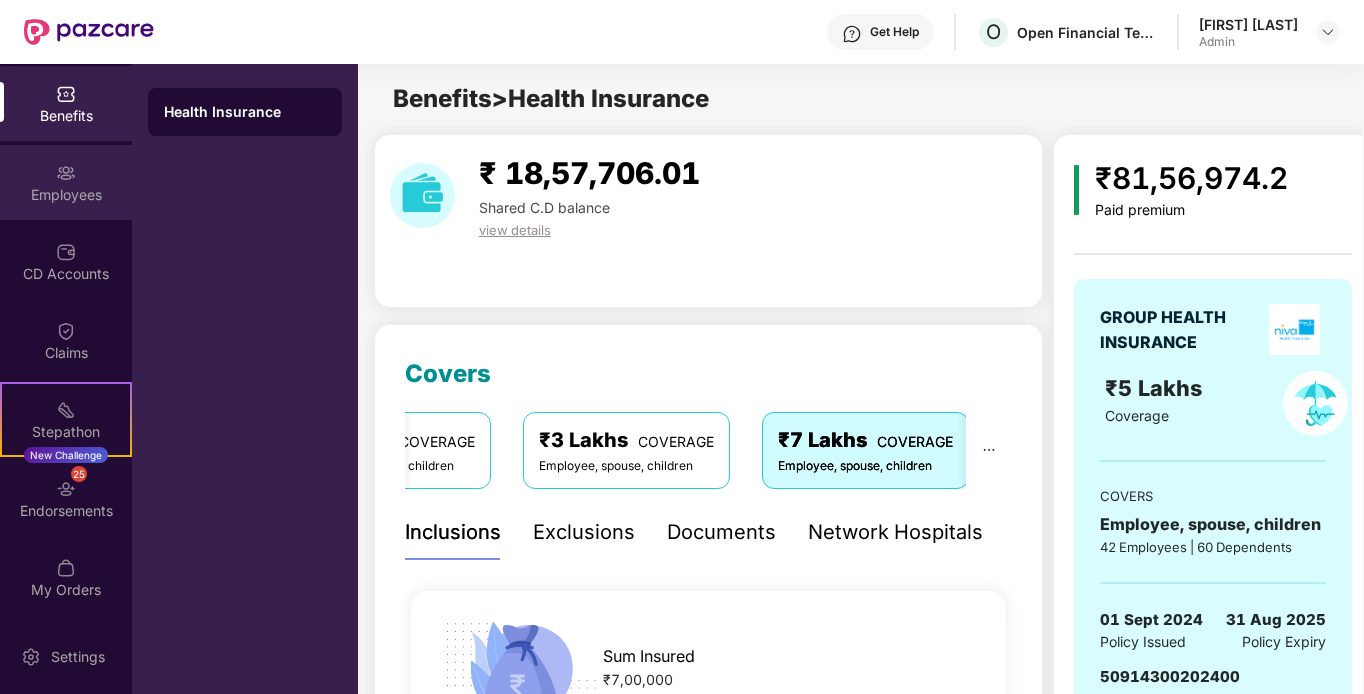 click at bounding box center [66, 173] 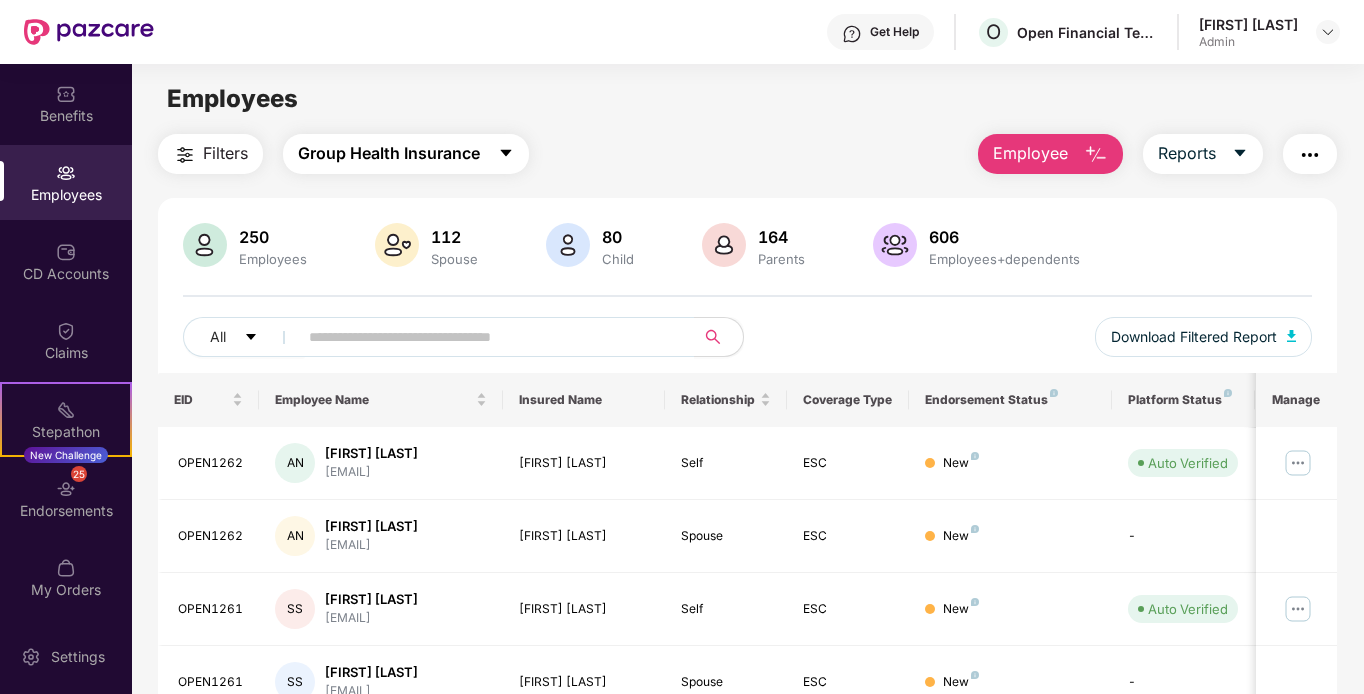 click 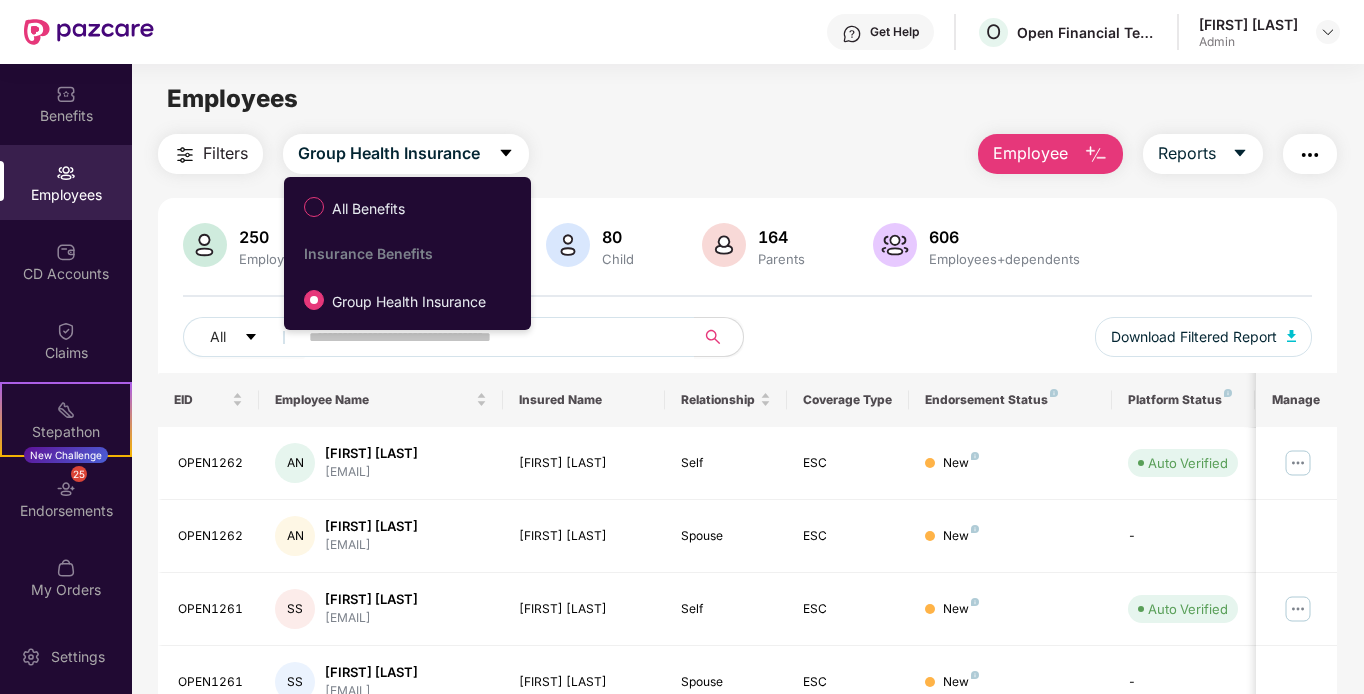click on "Filters Group Health Insurance Employee  Reports" at bounding box center [748, 154] 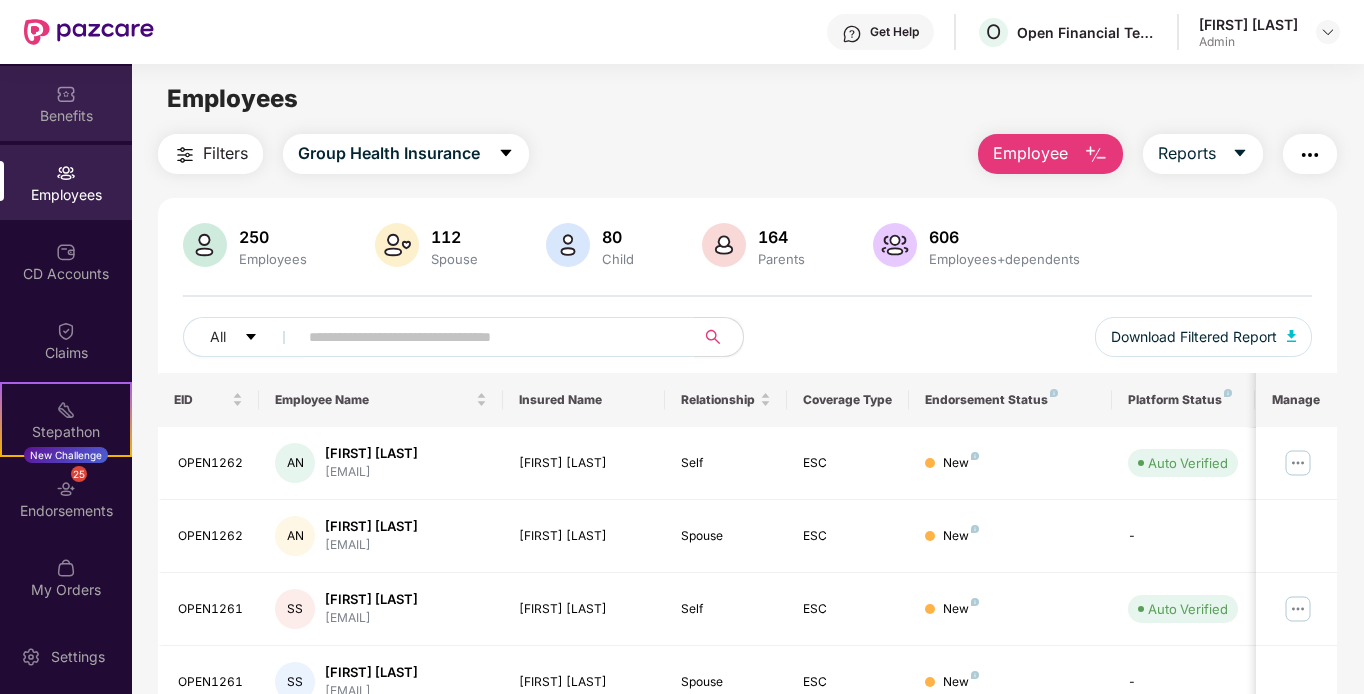 click on "Benefits" at bounding box center (66, 116) 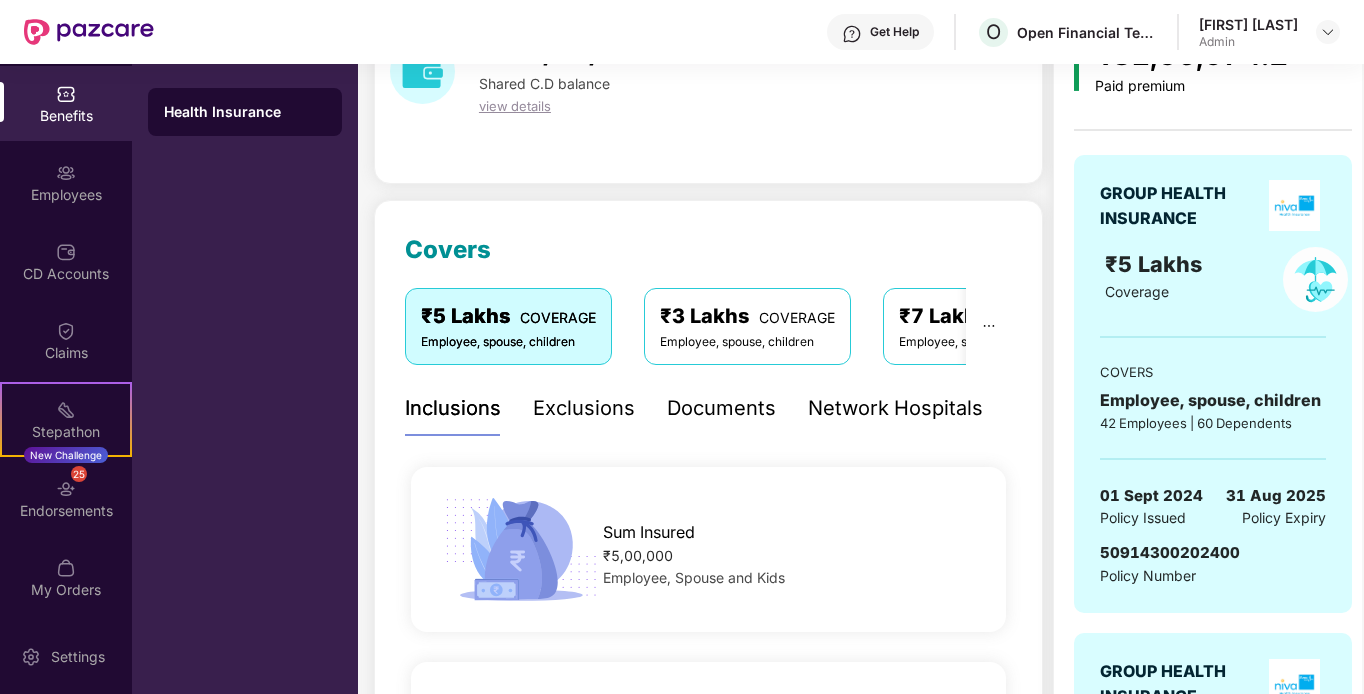scroll, scrollTop: 75, scrollLeft: 0, axis: vertical 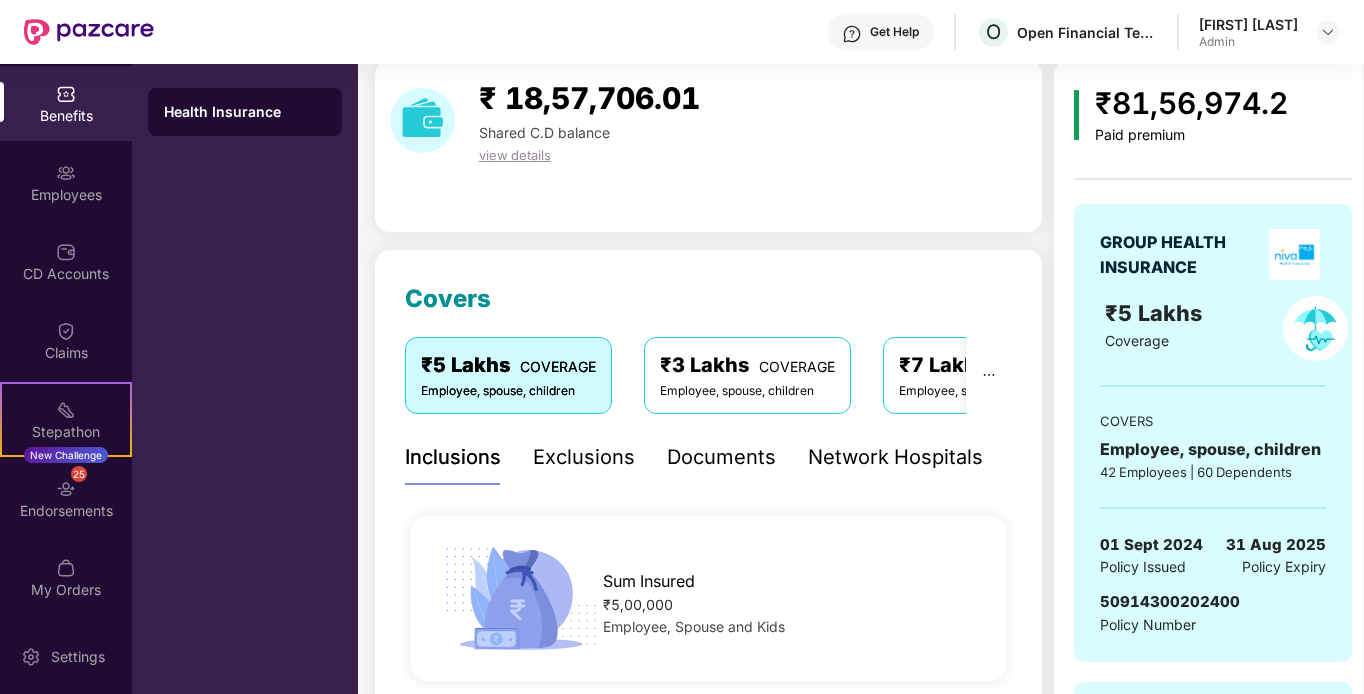 click on "Exclusions" at bounding box center (584, 457) 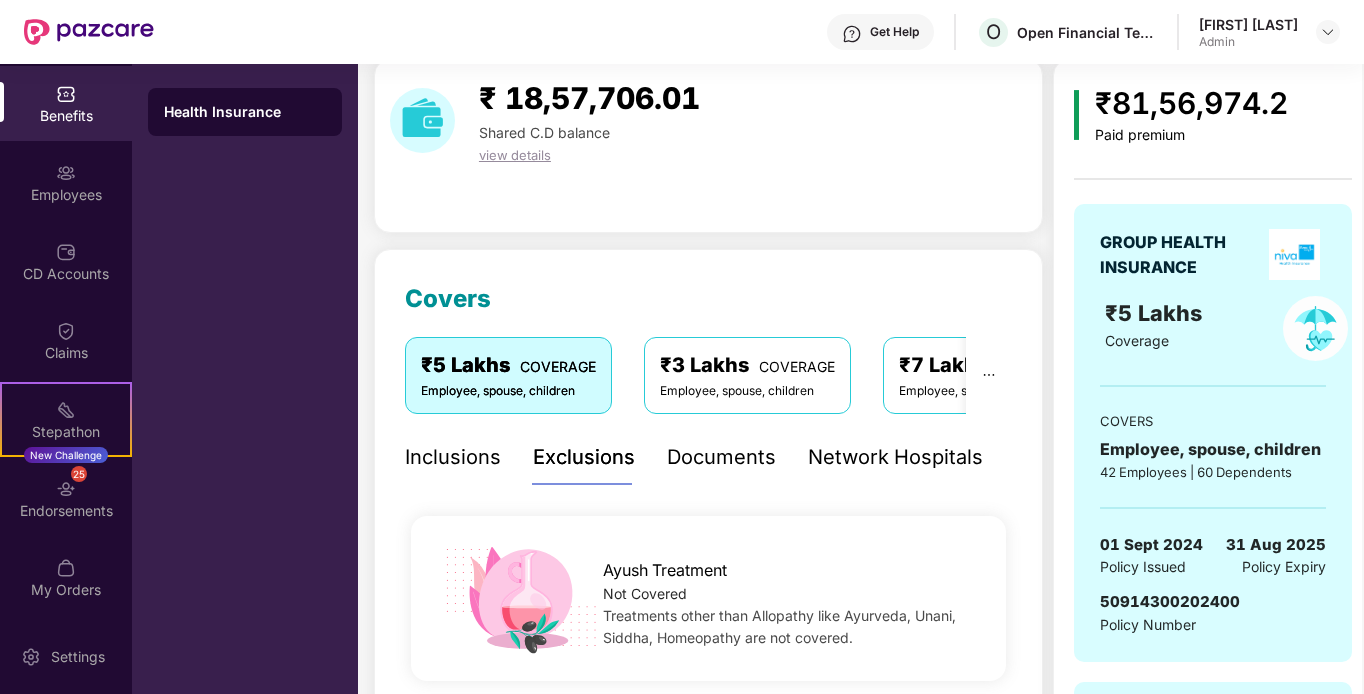 click on "Documents" at bounding box center [721, 457] 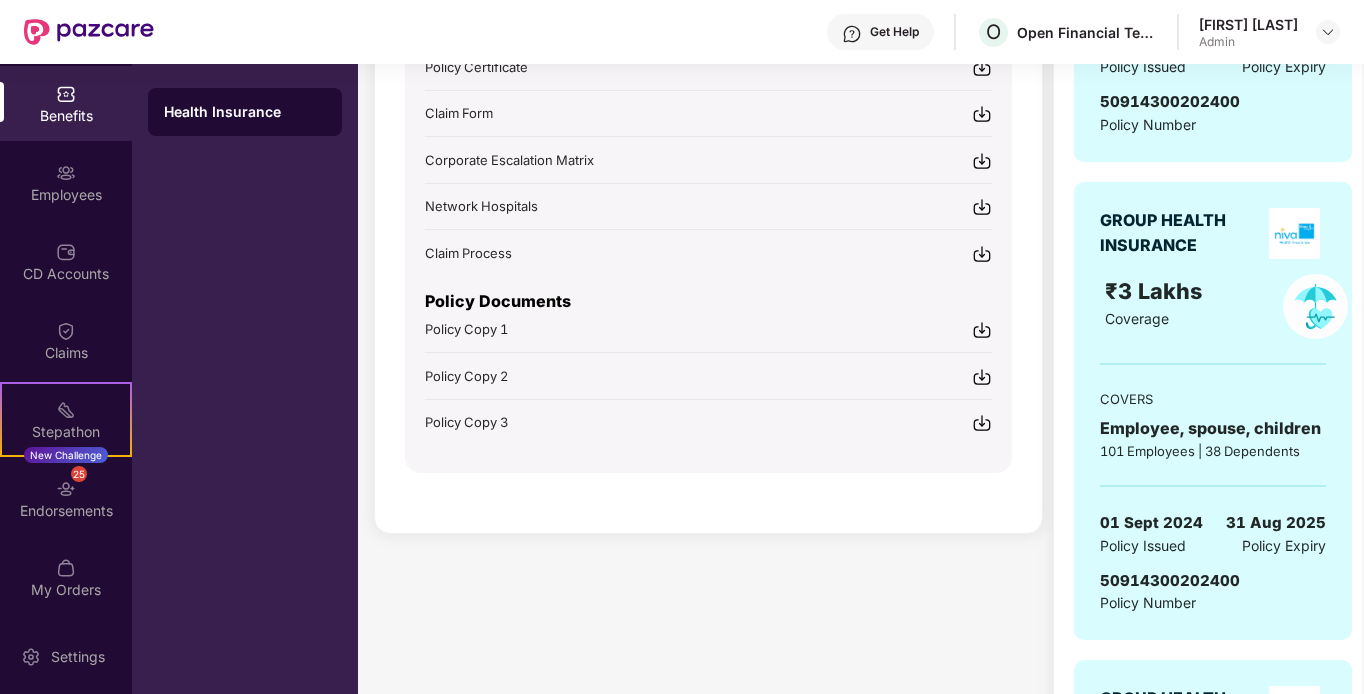 scroll, scrollTop: 375, scrollLeft: 0, axis: vertical 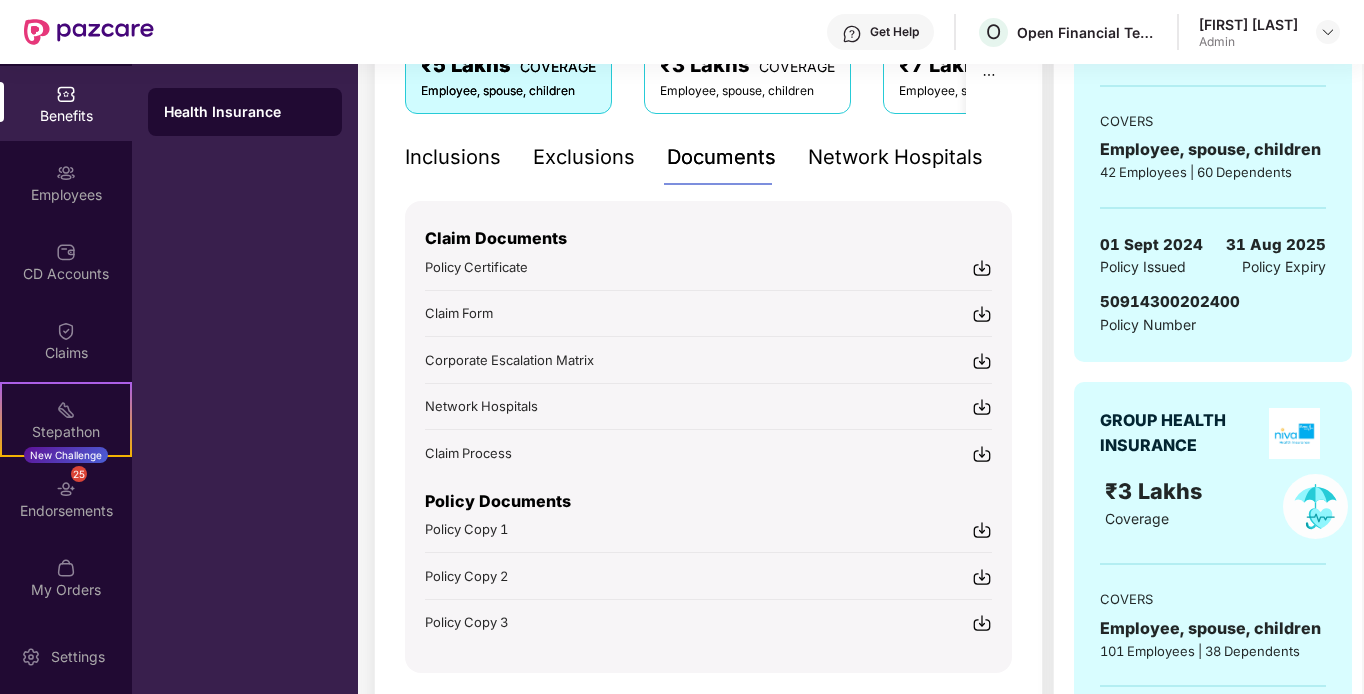 click at bounding box center (982, 268) 